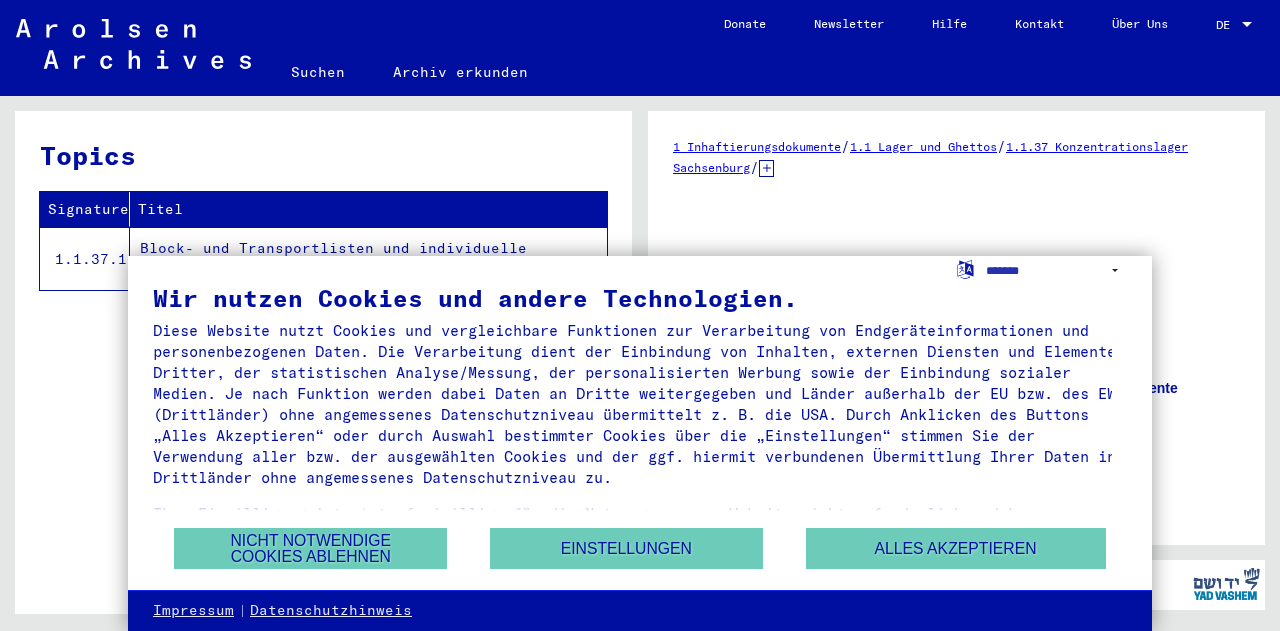 scroll, scrollTop: 0, scrollLeft: 0, axis: both 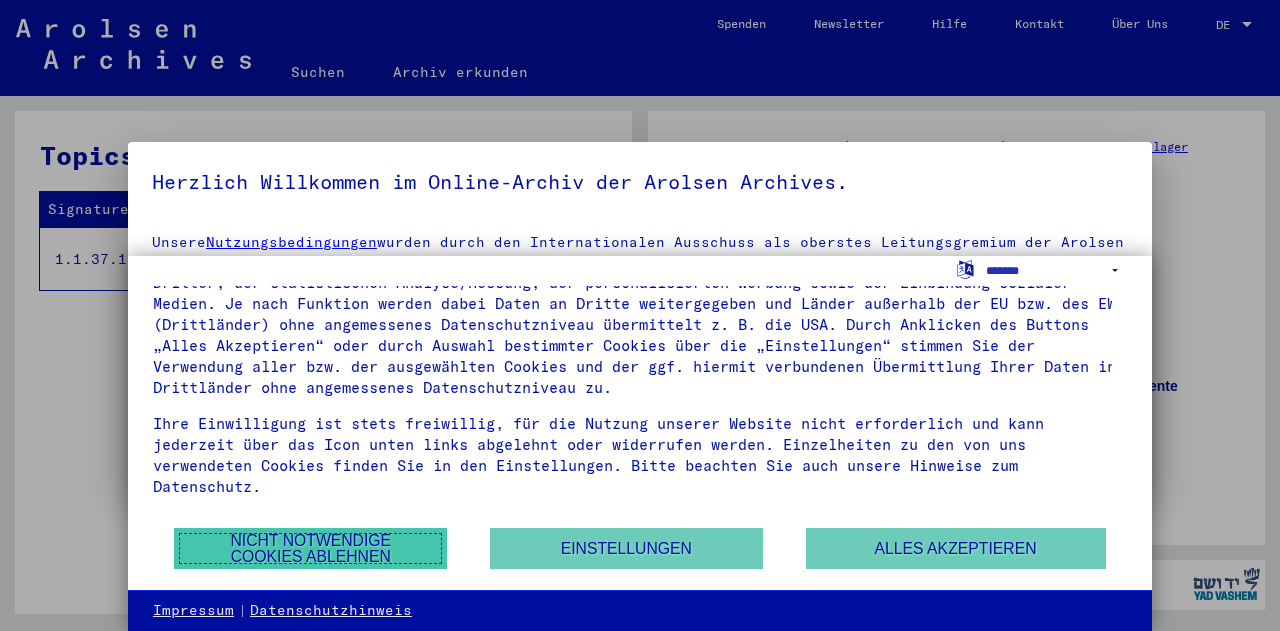 click on "Nicht notwendige Cookies ablehnen" at bounding box center [310, 548] 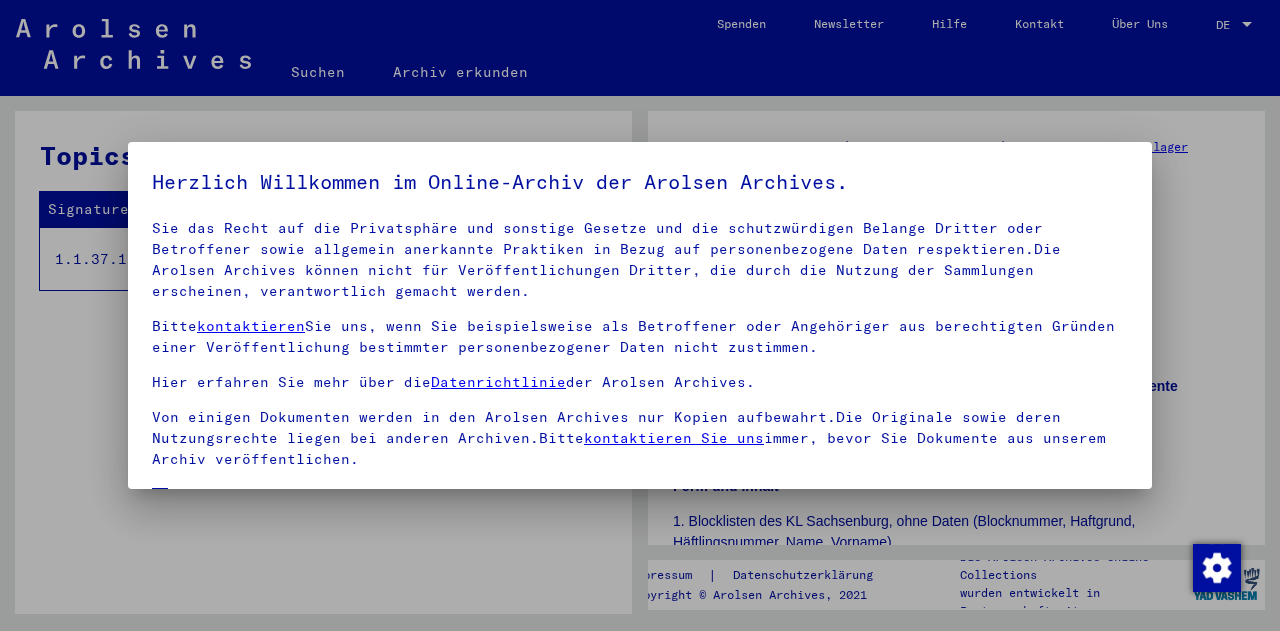 scroll, scrollTop: 134, scrollLeft: 0, axis: vertical 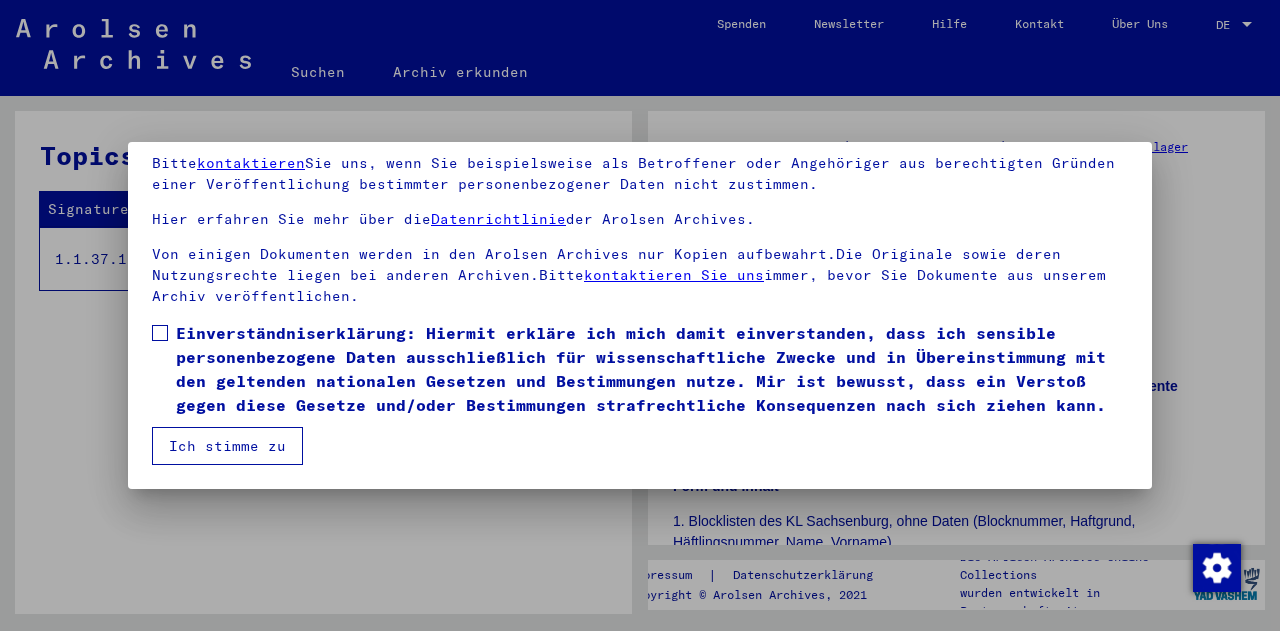 click on "Ich stimme zu" at bounding box center (227, 446) 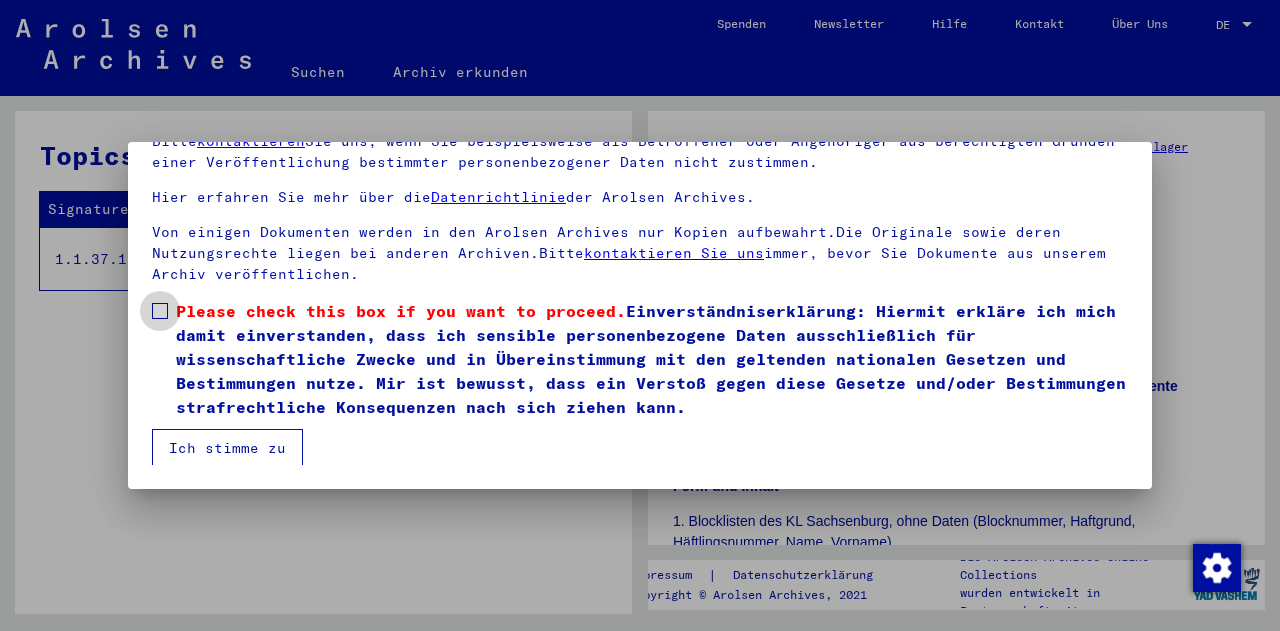 click at bounding box center [160, 311] 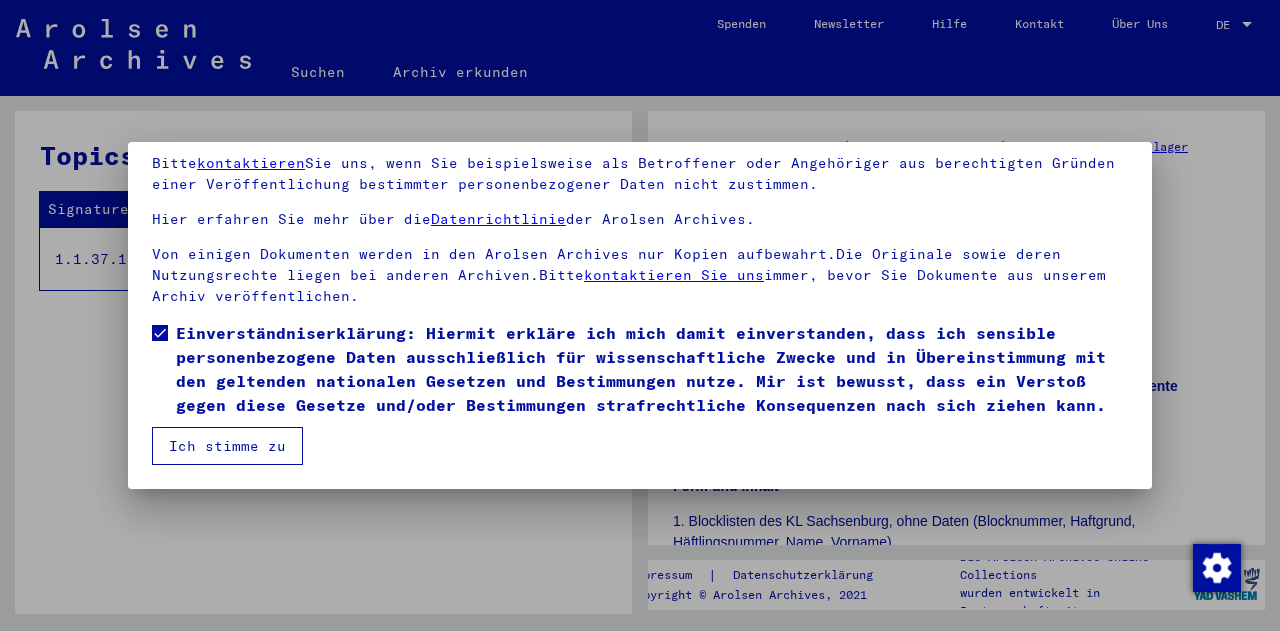 click on "Ich stimme zu" at bounding box center [227, 446] 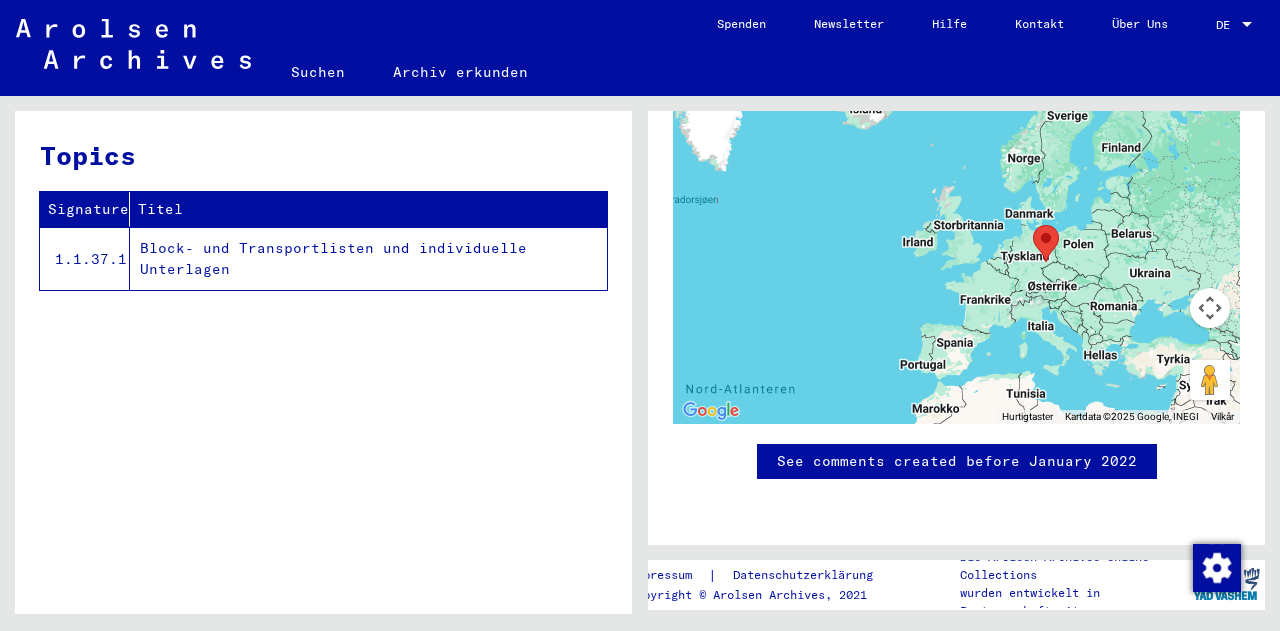 scroll, scrollTop: 1605, scrollLeft: 0, axis: vertical 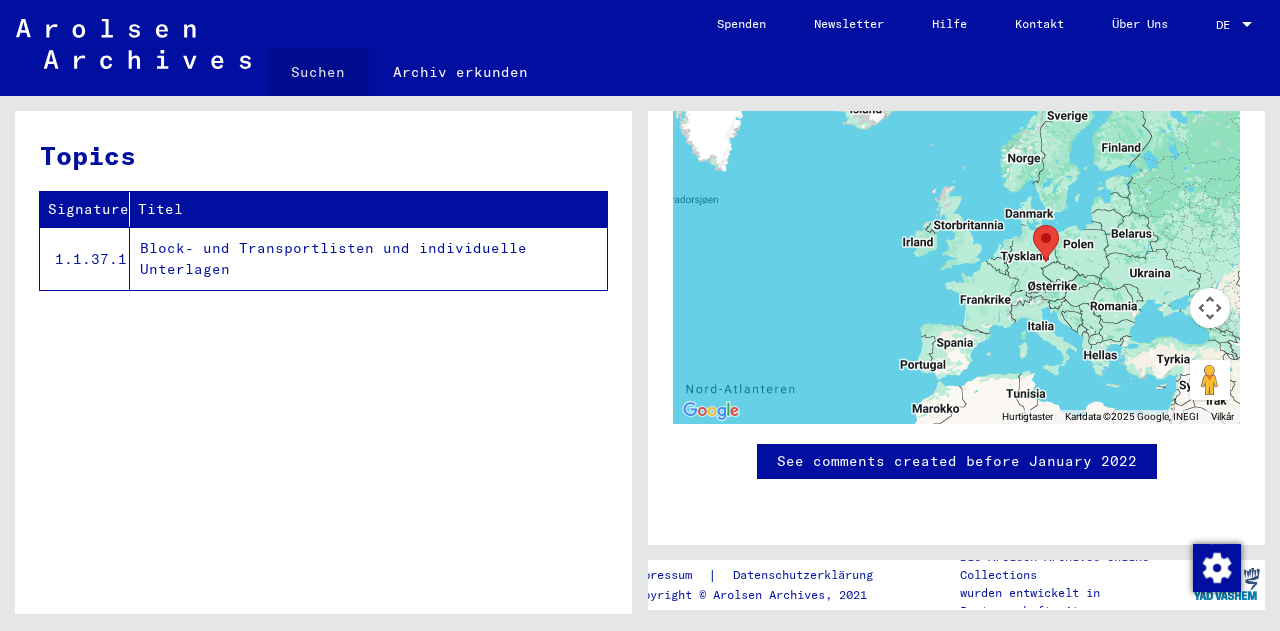 click on "Suchen" 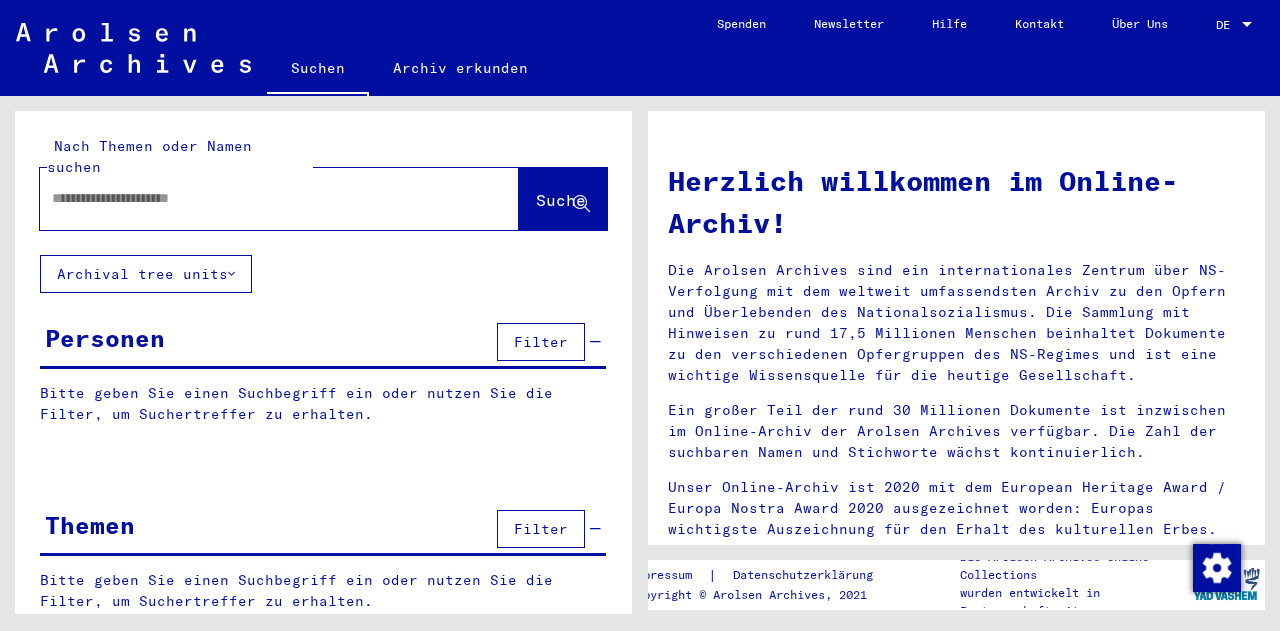 scroll, scrollTop: 100, scrollLeft: 0, axis: vertical 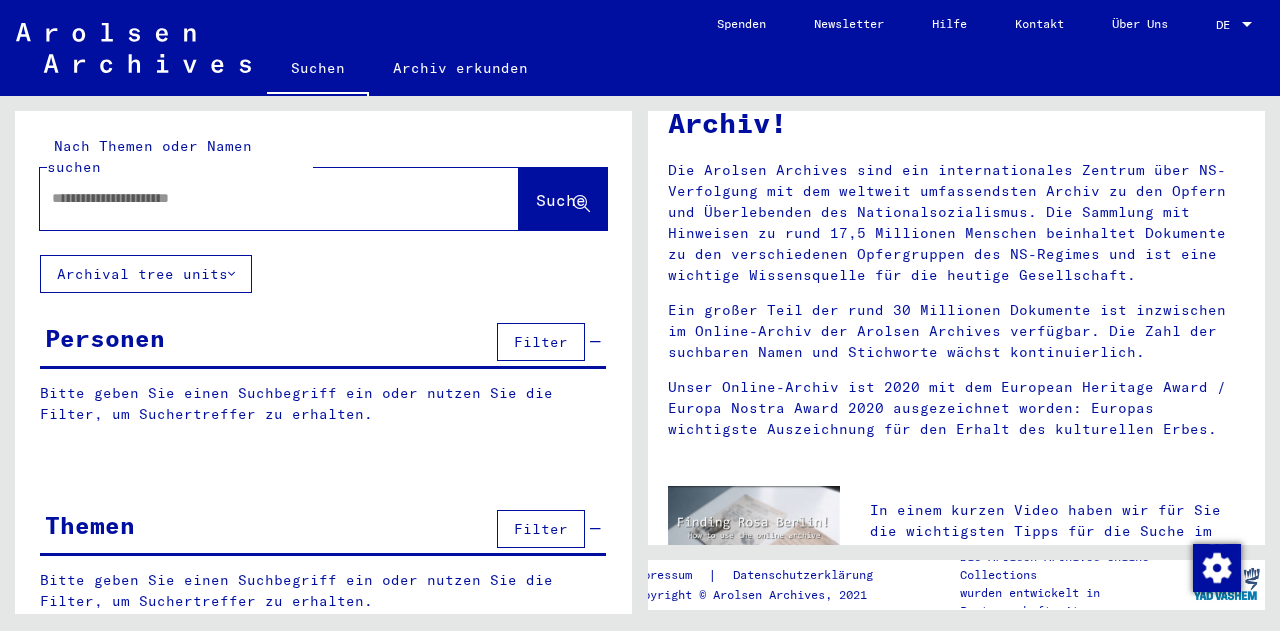 click at bounding box center [255, 198] 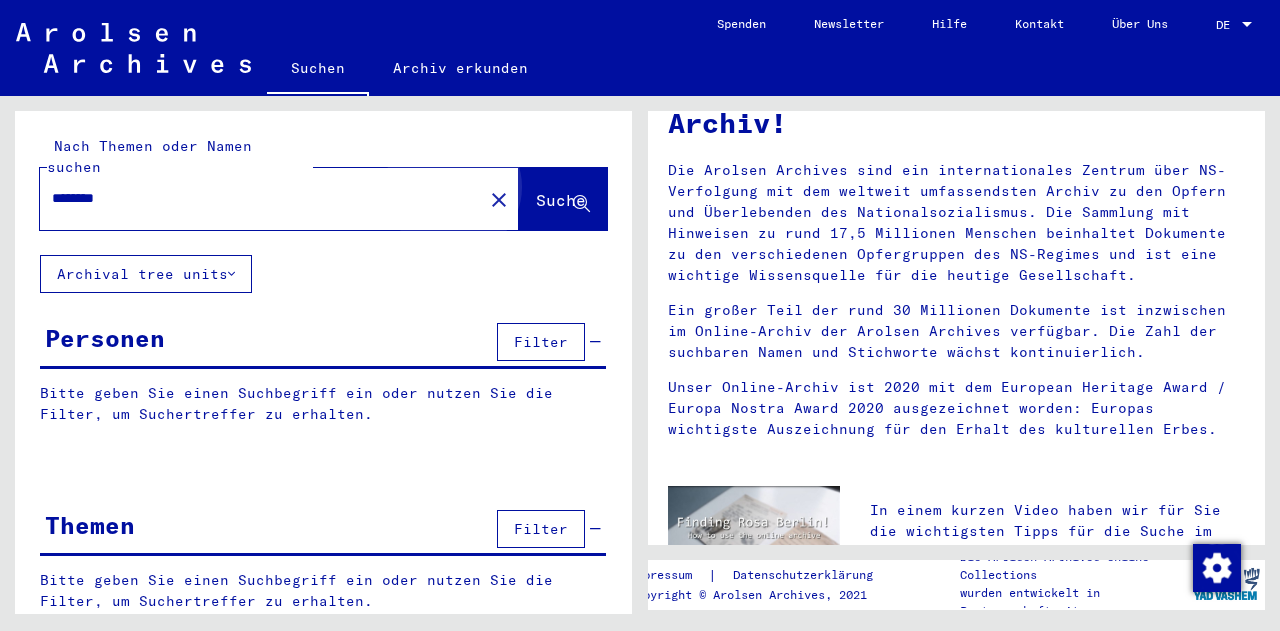 click on "Suche" 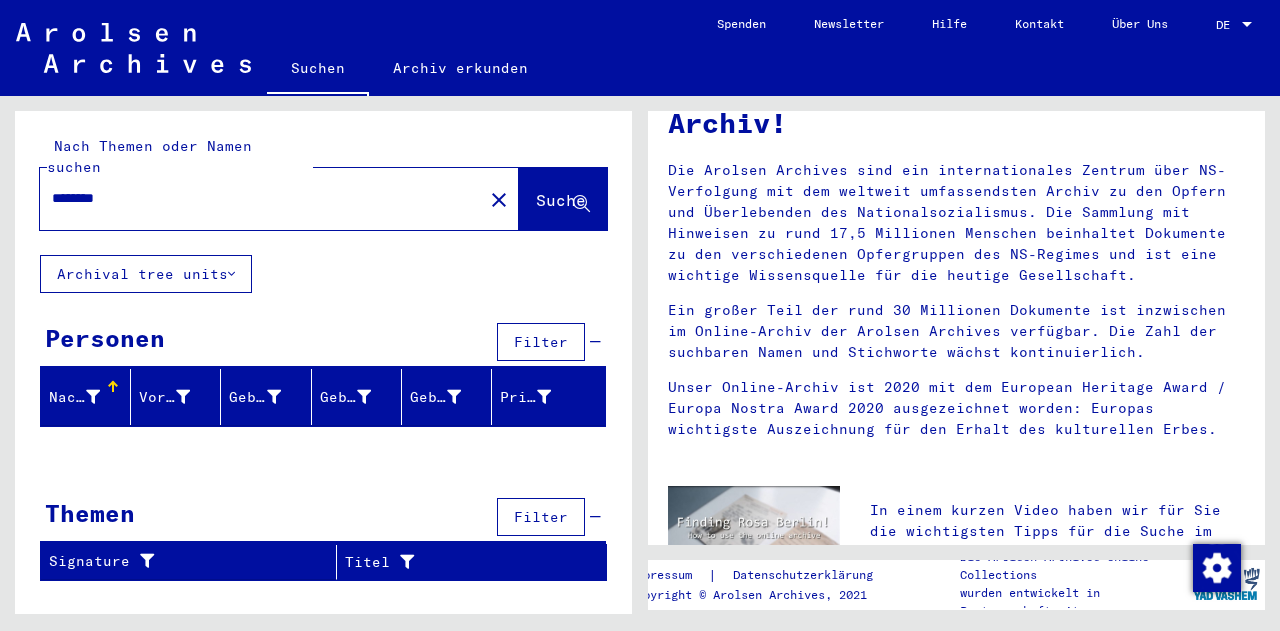 click on "********" at bounding box center [255, 198] 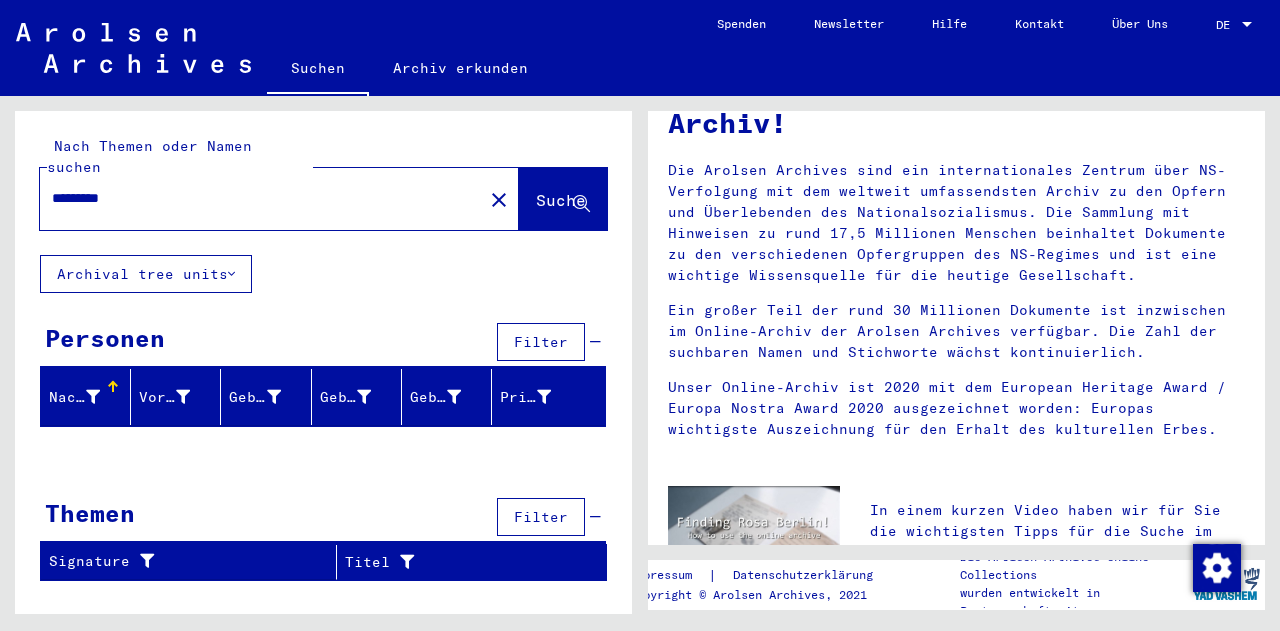 type on "*********" 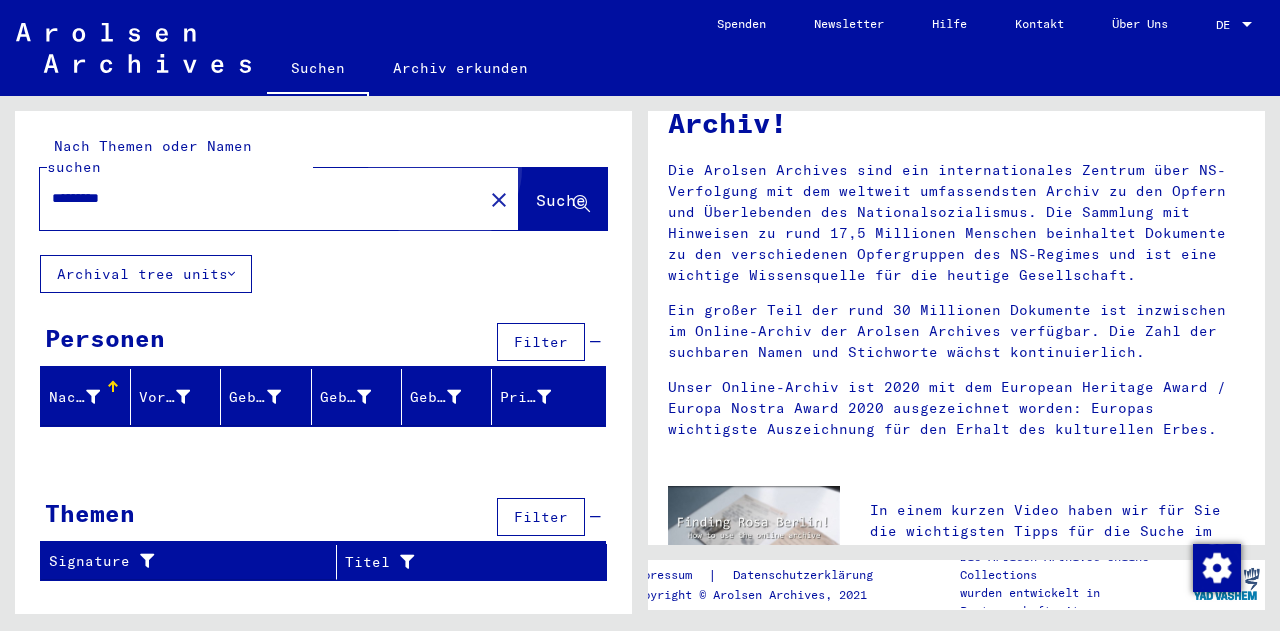 click on "Suche" 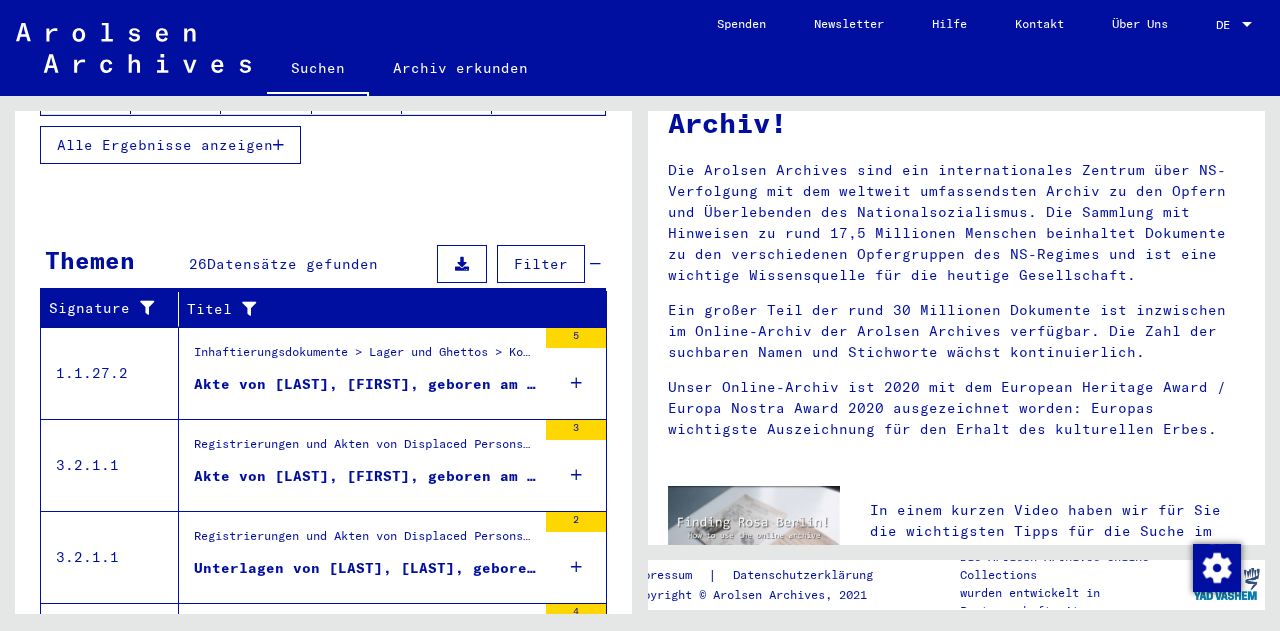 scroll, scrollTop: 600, scrollLeft: 0, axis: vertical 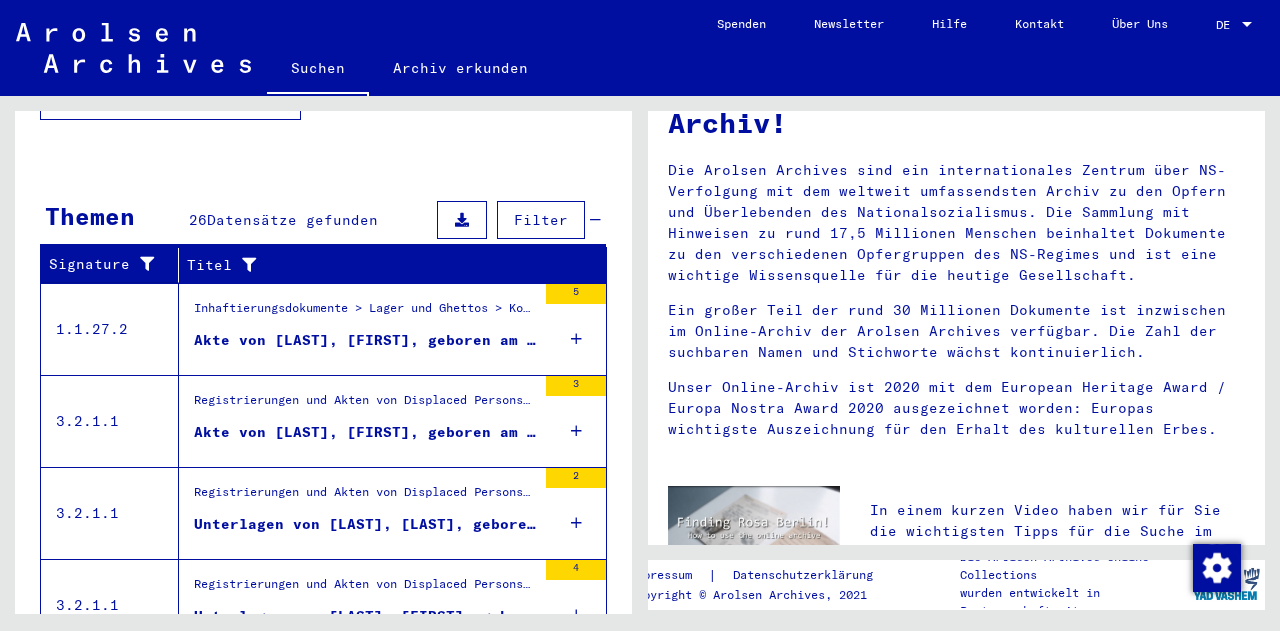 click at bounding box center (576, 339) 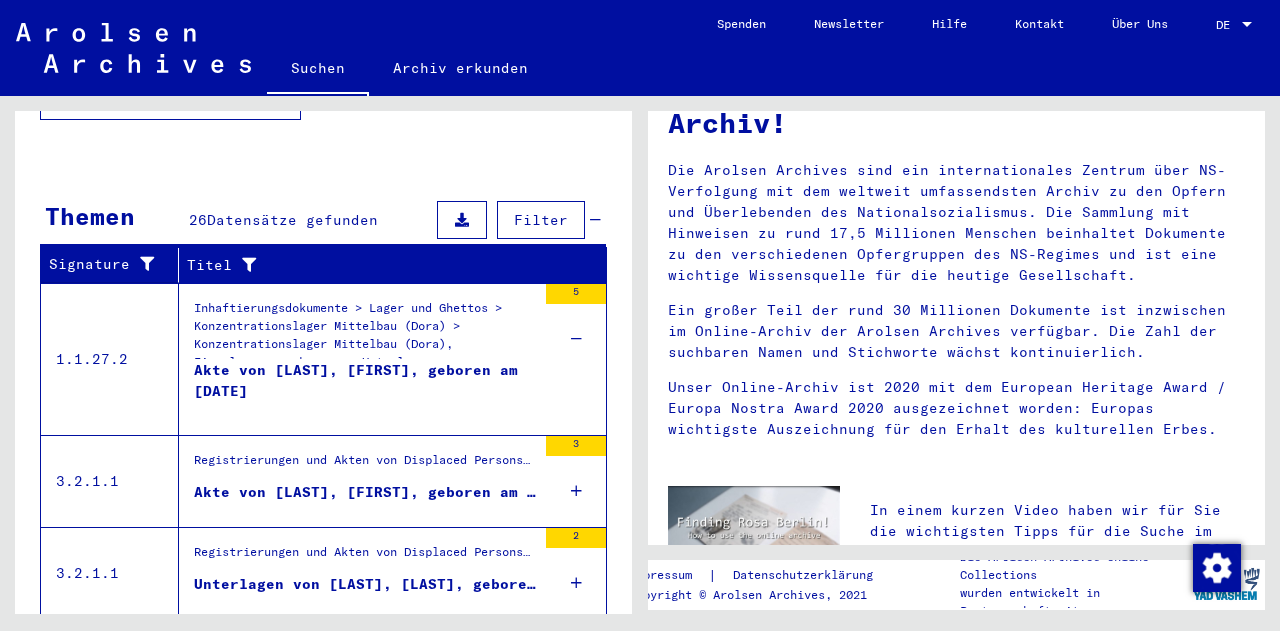 click on "Inhaftierungsdokumente > Lager und Ghettos > Konzentrationslager Mittelbau (Dora) > Konzentrationslager Mittelbau (Dora), Einzelpersonen-bezogene Unterlagen > Individuelle Häftlings Unterlagen - KL Mittelbau (Dora) > Akten mit Namen ab [LAST]" at bounding box center [365, 329] 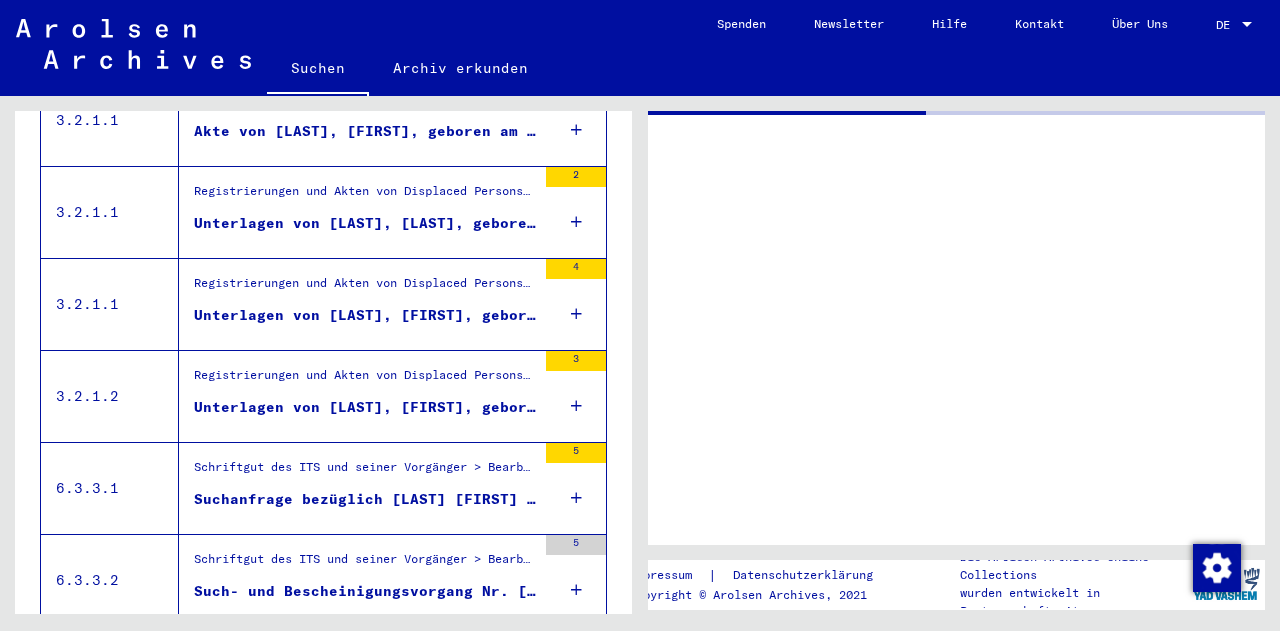 scroll, scrollTop: 0, scrollLeft: 0, axis: both 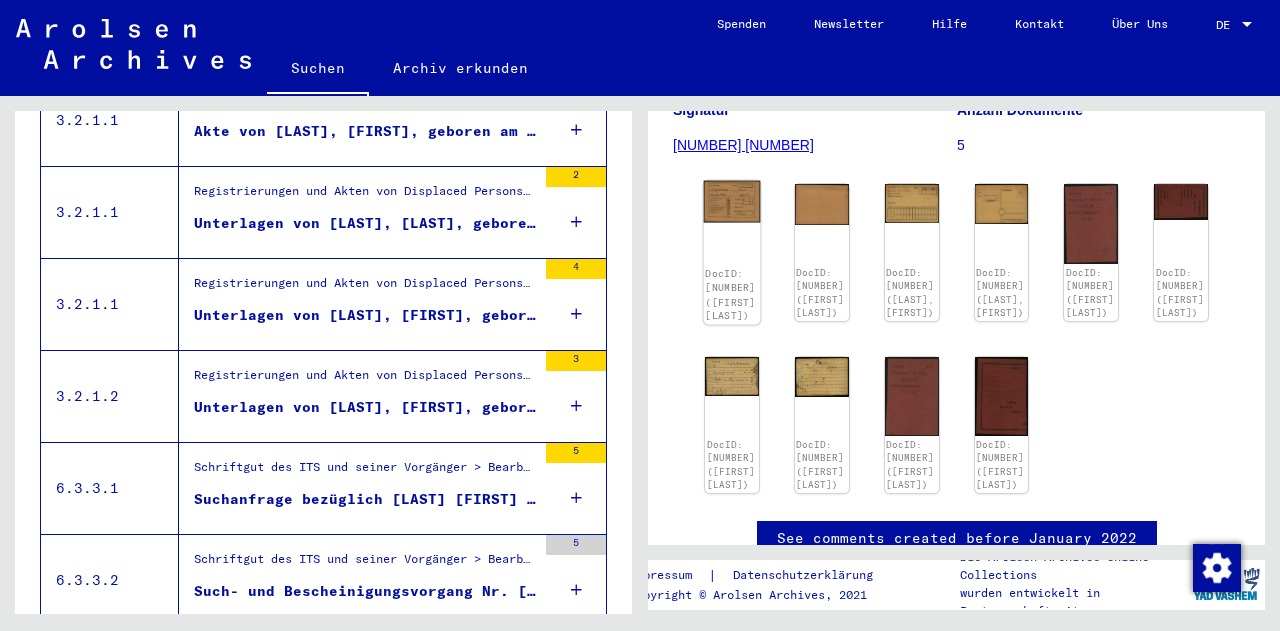 click 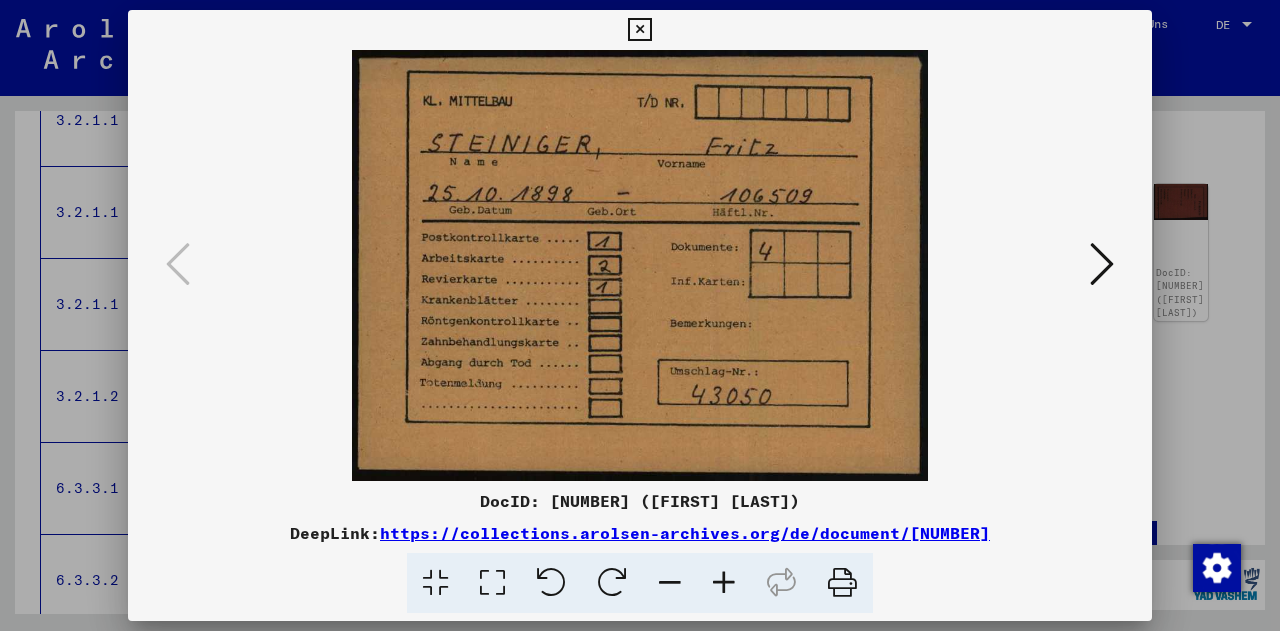 click at bounding box center (1102, 264) 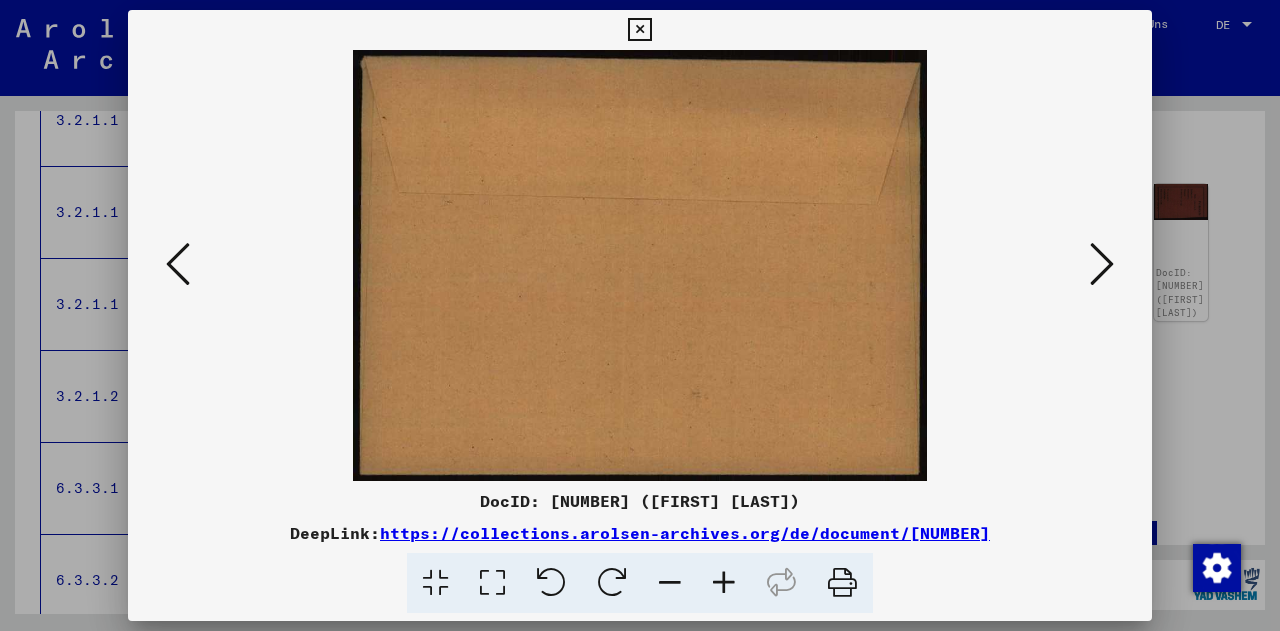 click at bounding box center [1102, 264] 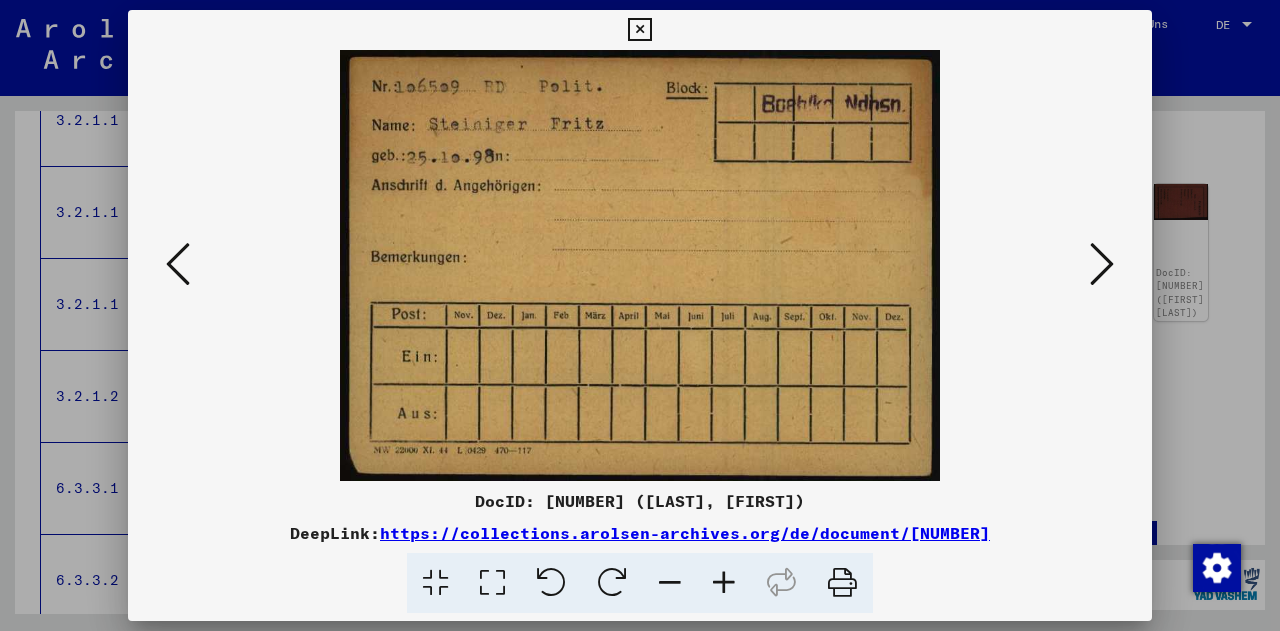 click at bounding box center [1102, 264] 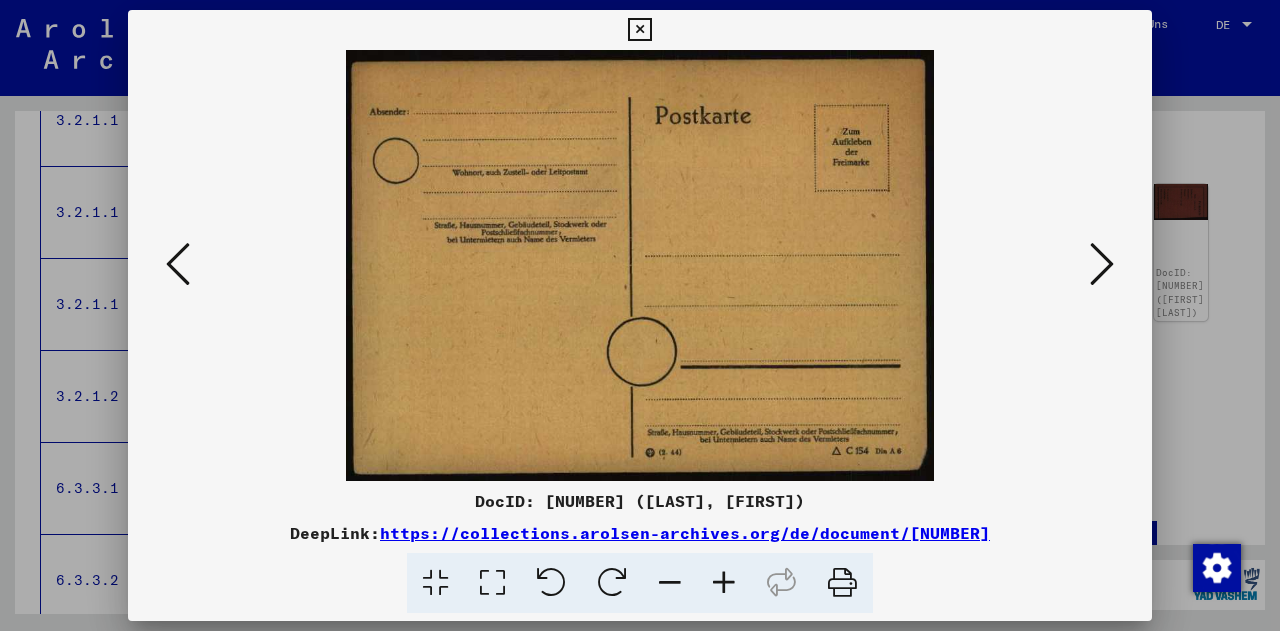 click at bounding box center [1102, 264] 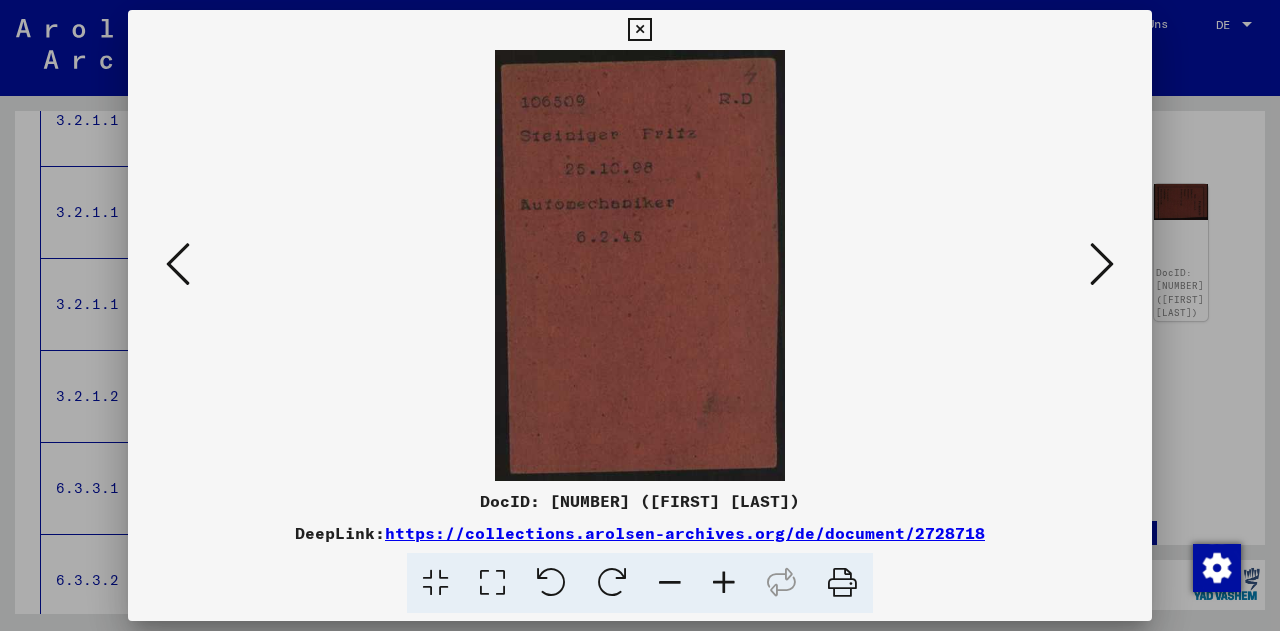 click at bounding box center (1102, 264) 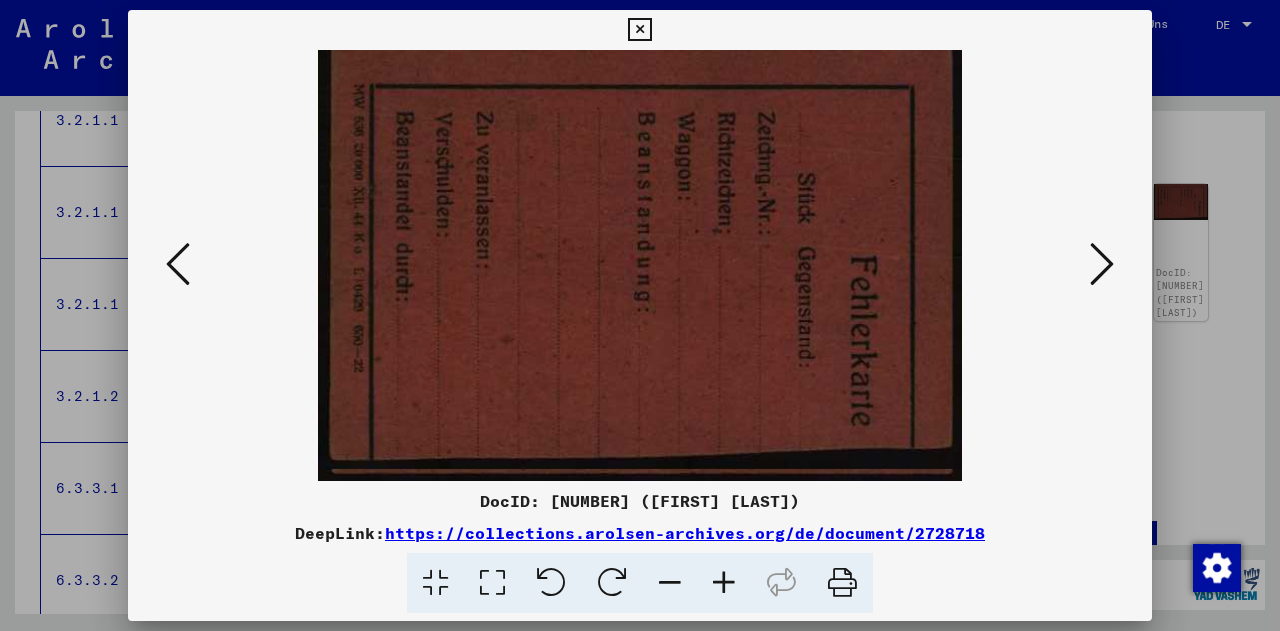 click at bounding box center (1102, 264) 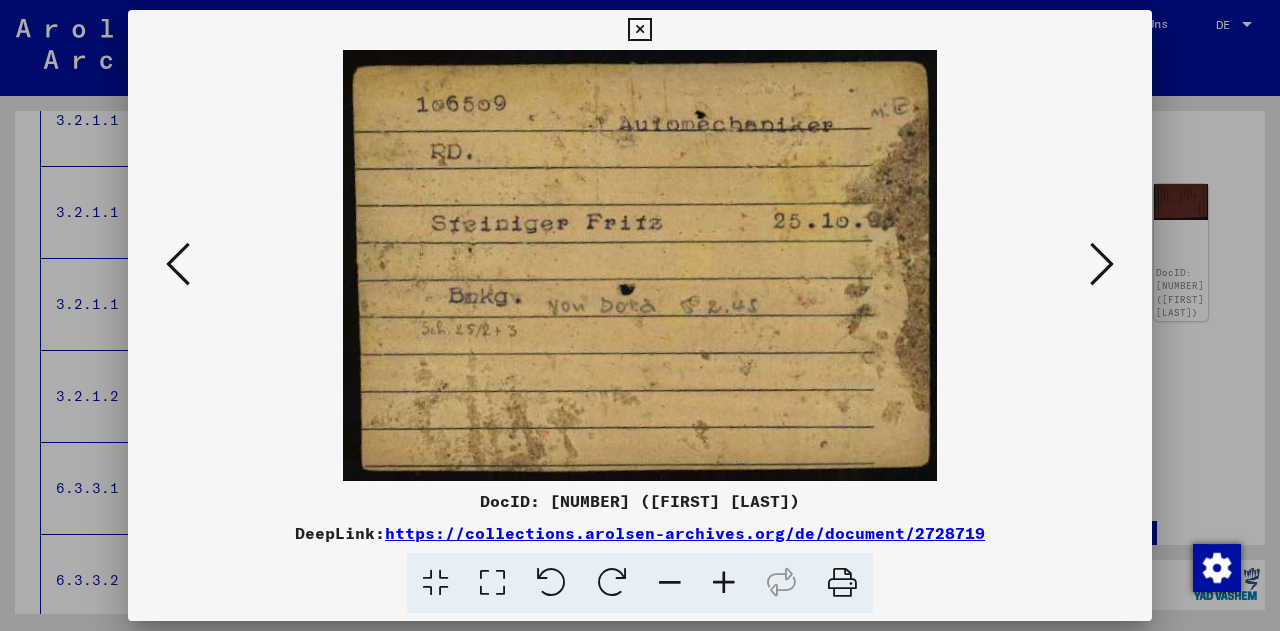 click at bounding box center [1102, 264] 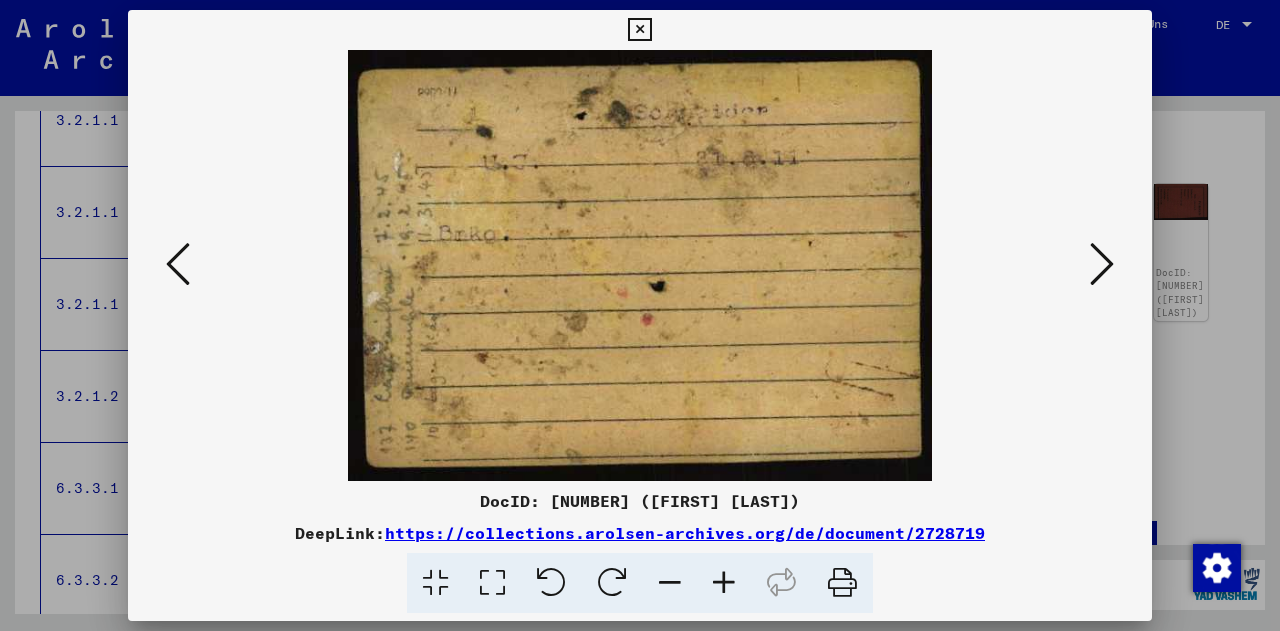 click at bounding box center [1102, 264] 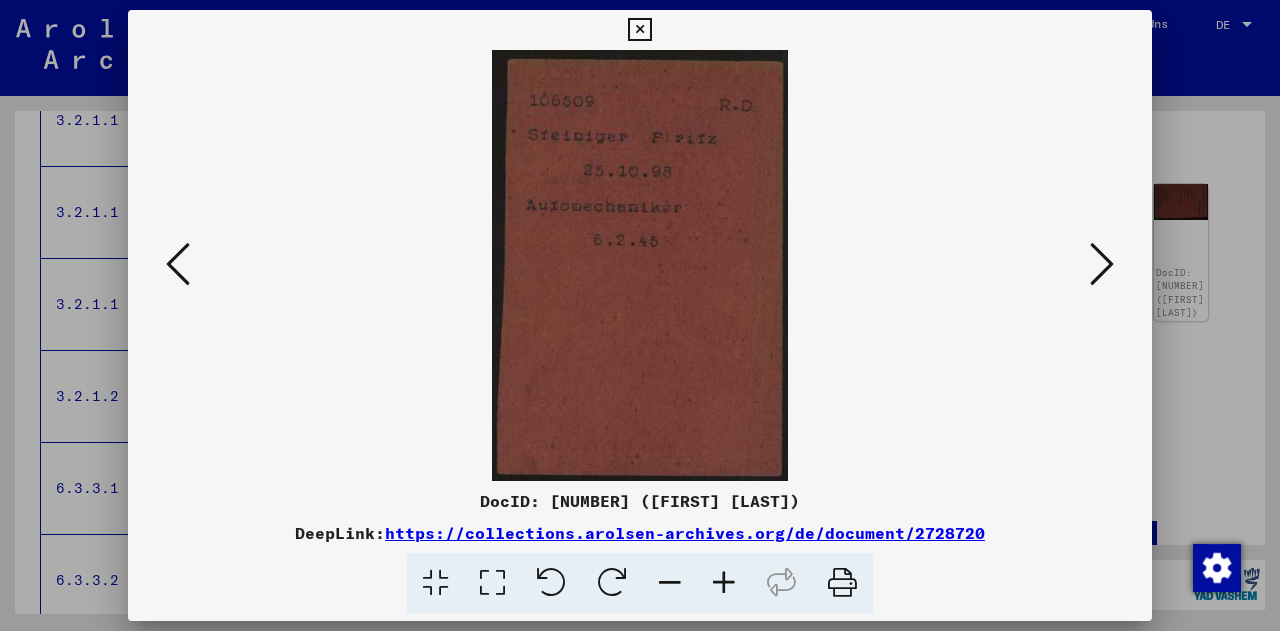 click at bounding box center [1102, 264] 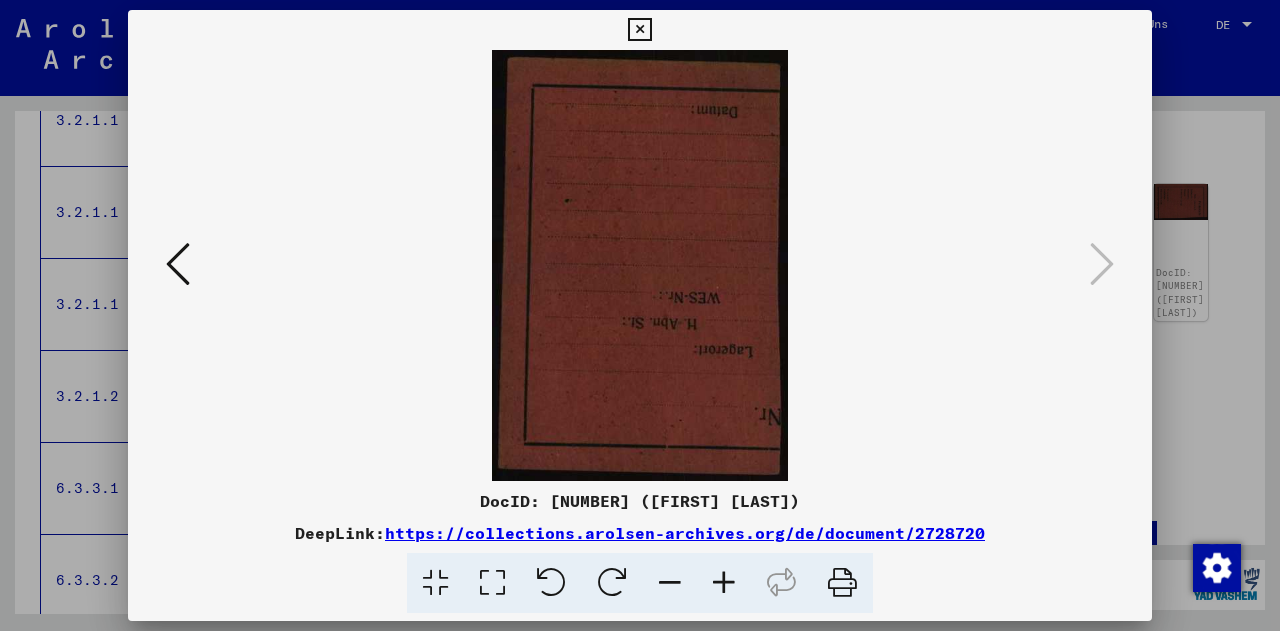 click at bounding box center [639, 30] 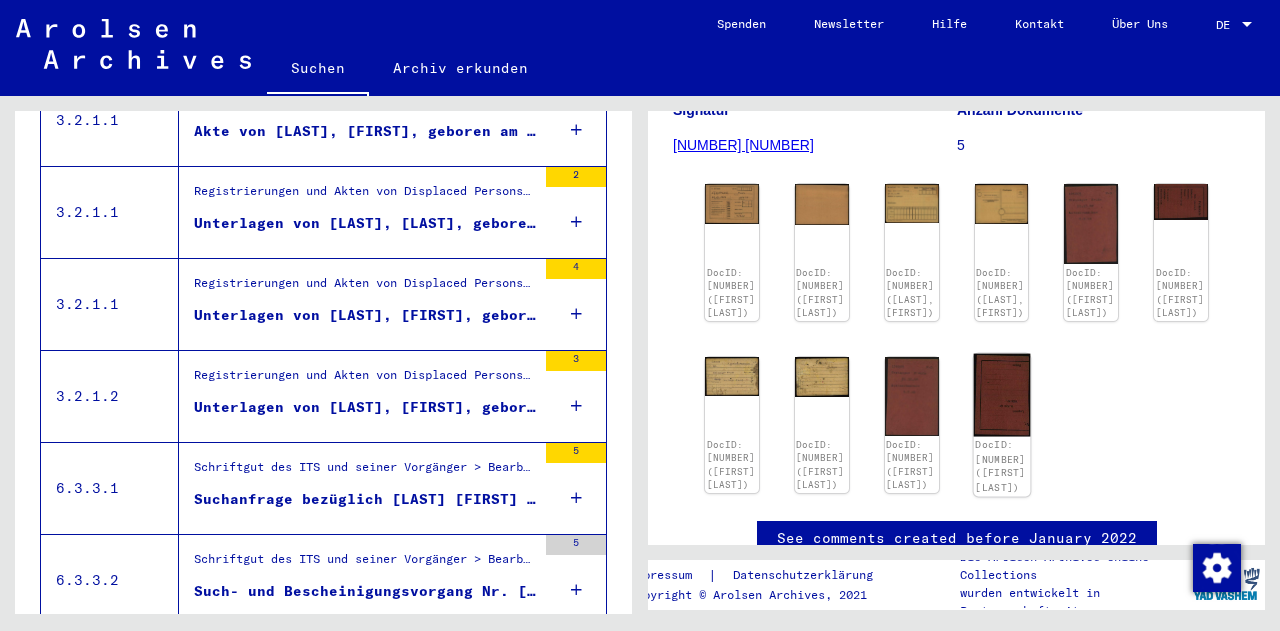 click 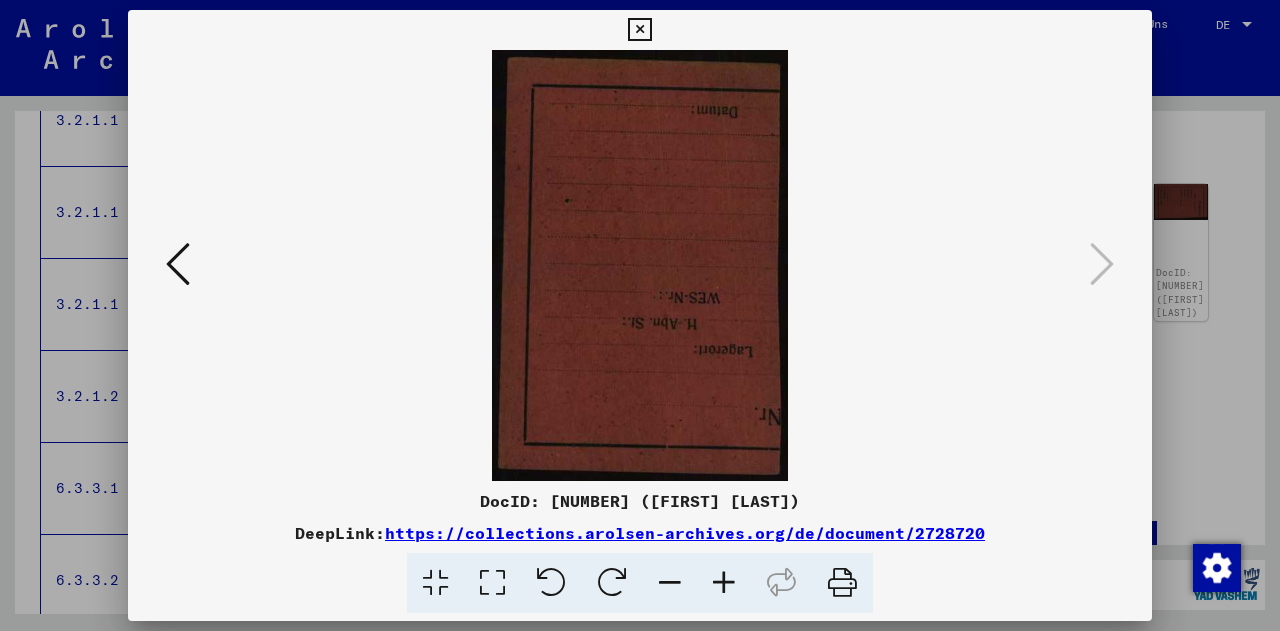 click at bounding box center (639, 30) 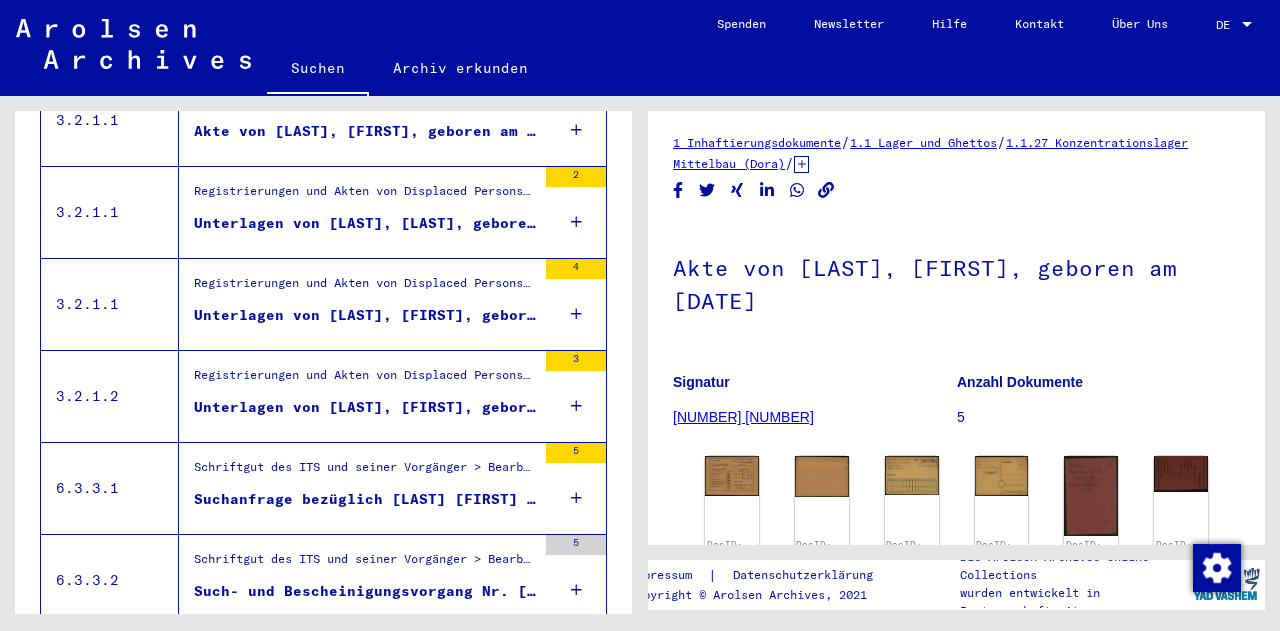 scroll, scrollTop: 0, scrollLeft: 0, axis: both 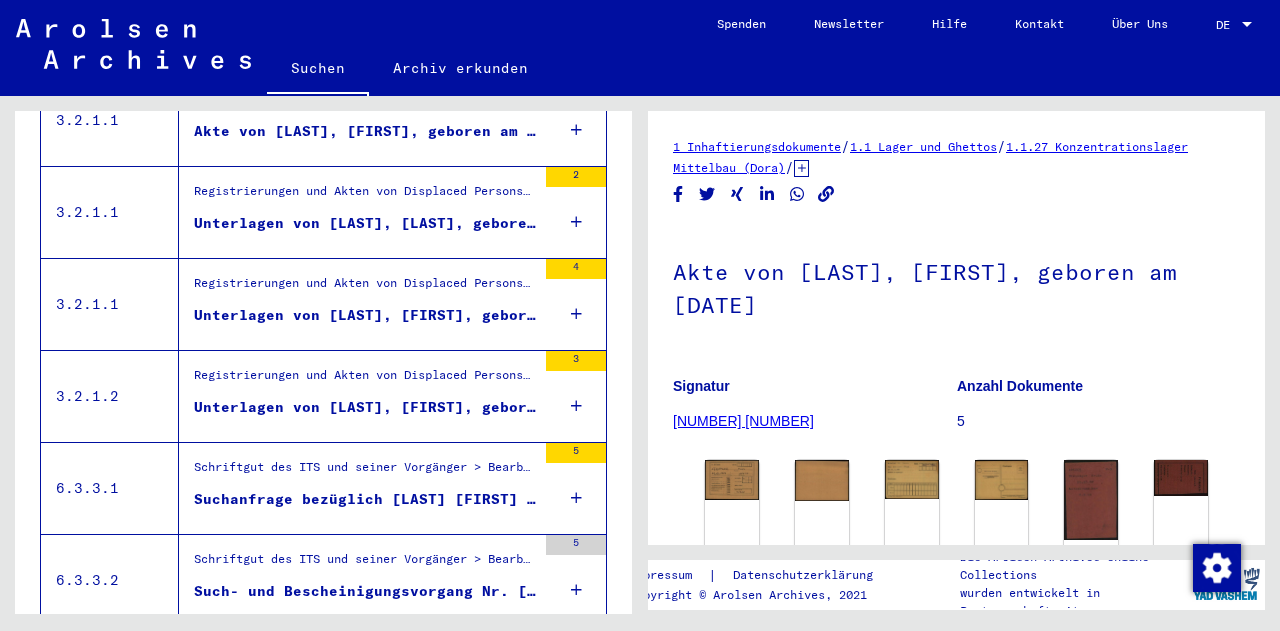 click on "Registrierungen und Akten von Displaced Persons, Kindern und Vermissten > Unterstützungsprogramme unterschiedlicher Organisationen > IRO „Care and Maintenance“ Programm > CM/1 Akten aus Deutschland > CM/1 Akten aus Deutschland, A-Z > Akten mit Namen ab [LAST]" at bounding box center [365, 288] 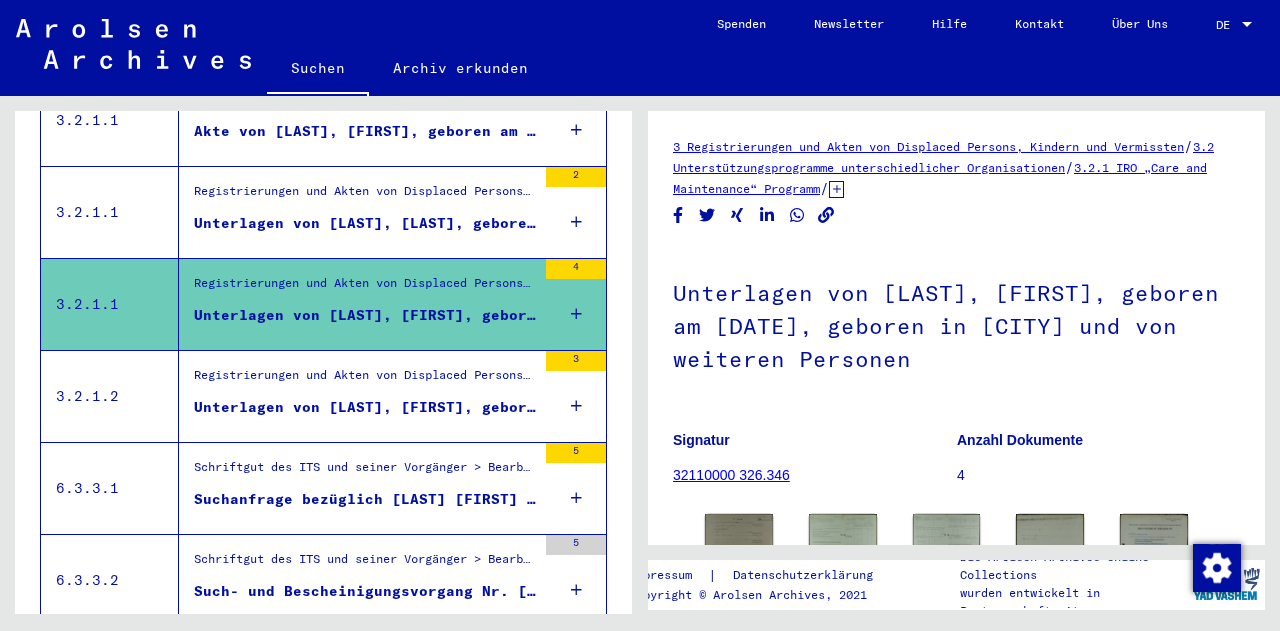 scroll, scrollTop: 0, scrollLeft: 0, axis: both 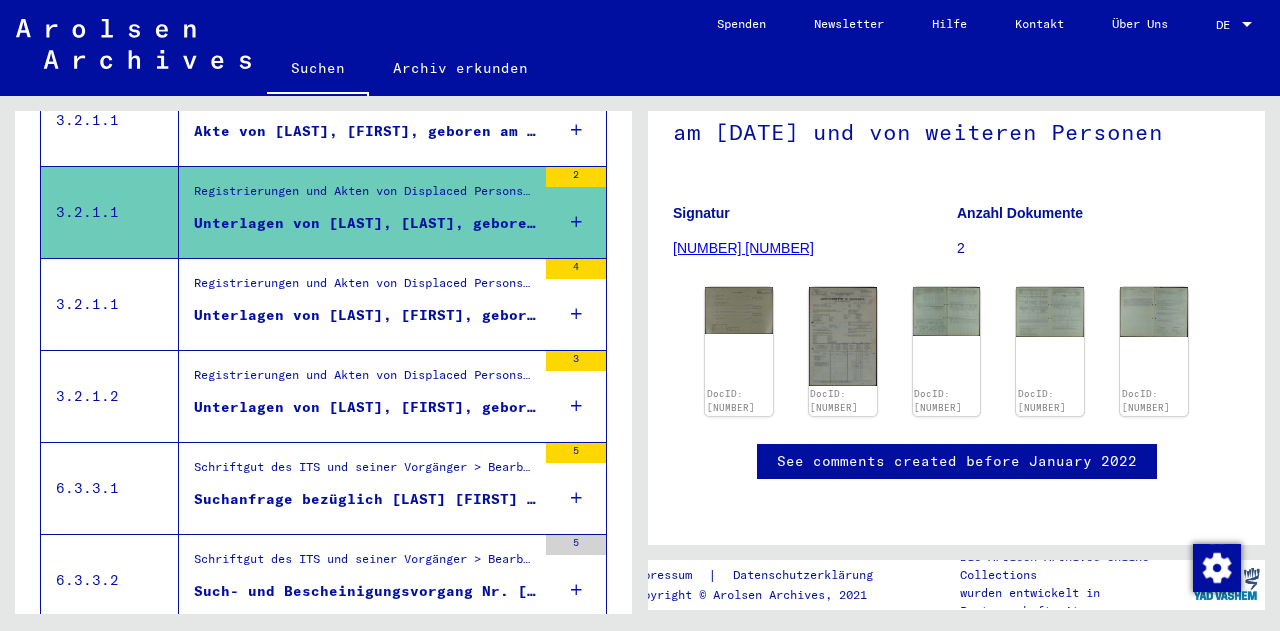 click on "Unterlagen von [LAST], [FIRST], geboren am [DATE], geboren in [CITY] und von weiteren Personen" at bounding box center [365, 407] 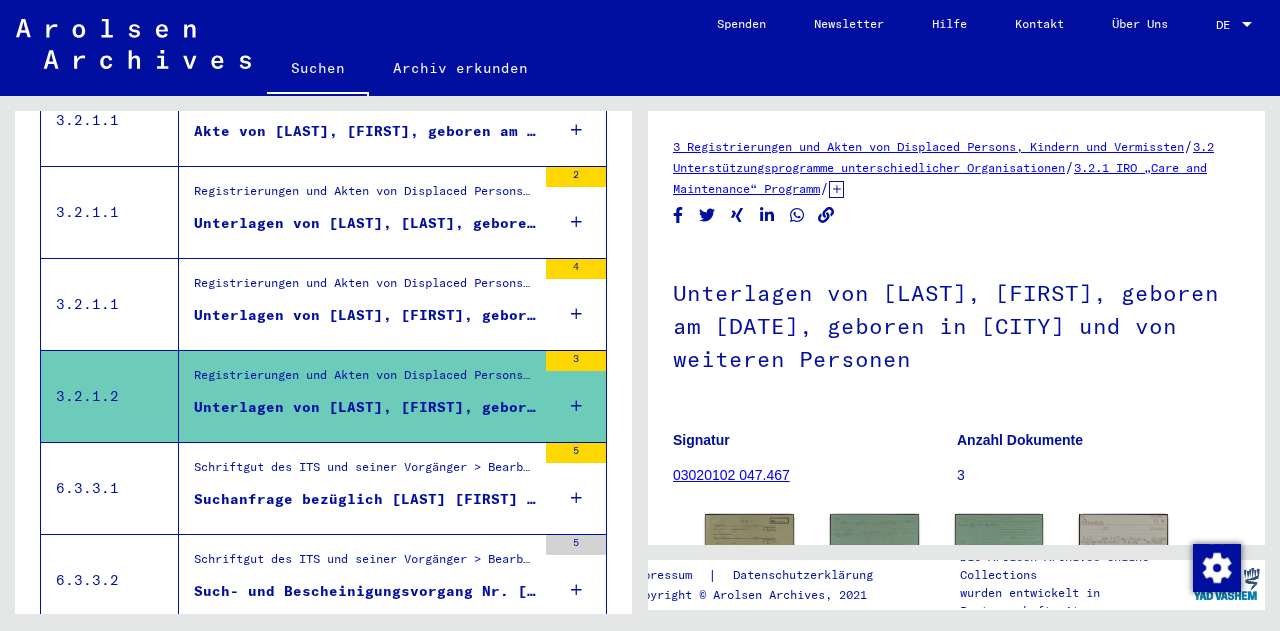 scroll, scrollTop: 0, scrollLeft: 0, axis: both 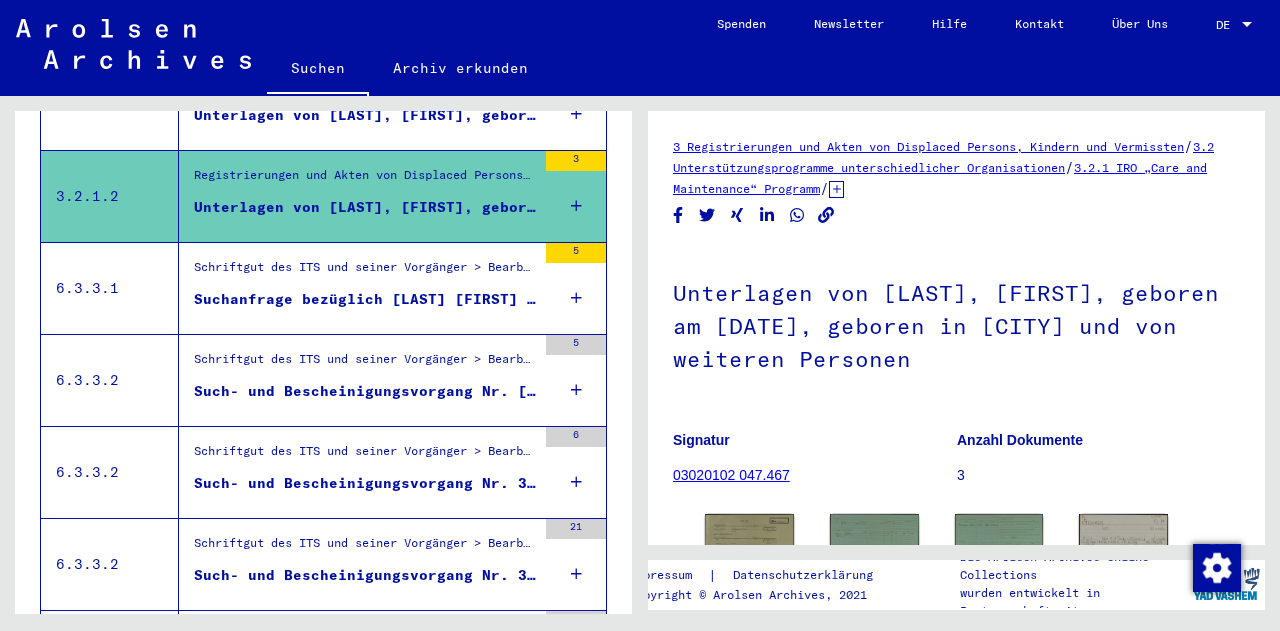 click on "Suchanfrage bezüglich [LAST] [FIRST] [DATE]" at bounding box center [365, 299] 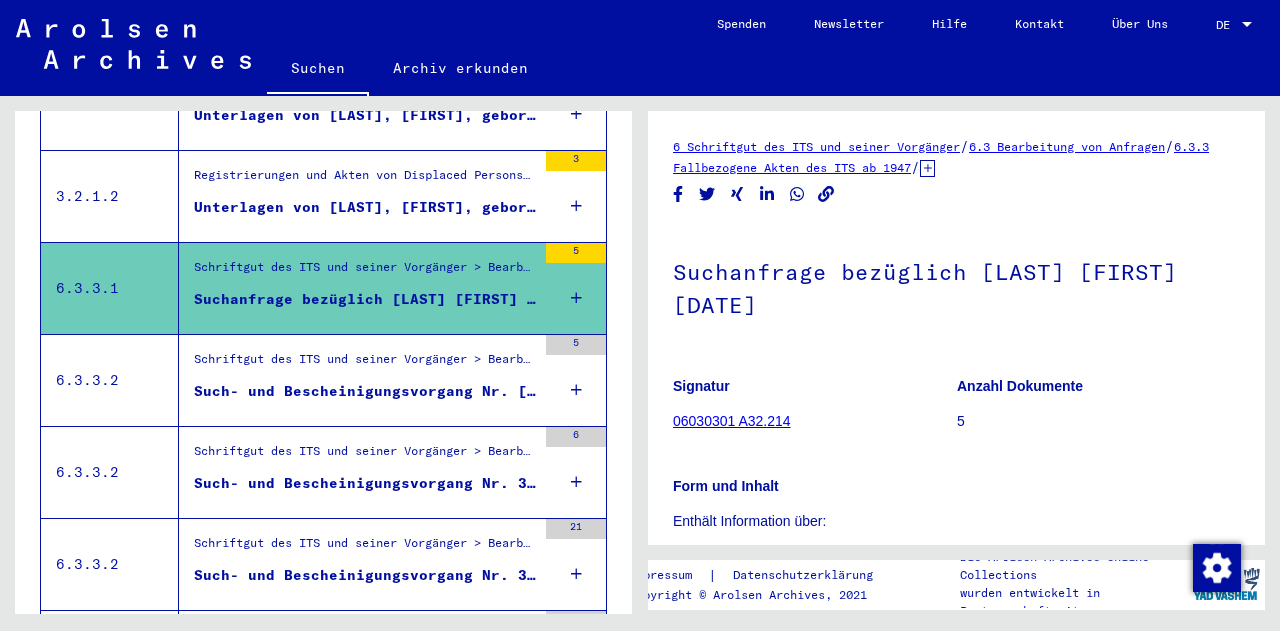 scroll, scrollTop: 0, scrollLeft: 0, axis: both 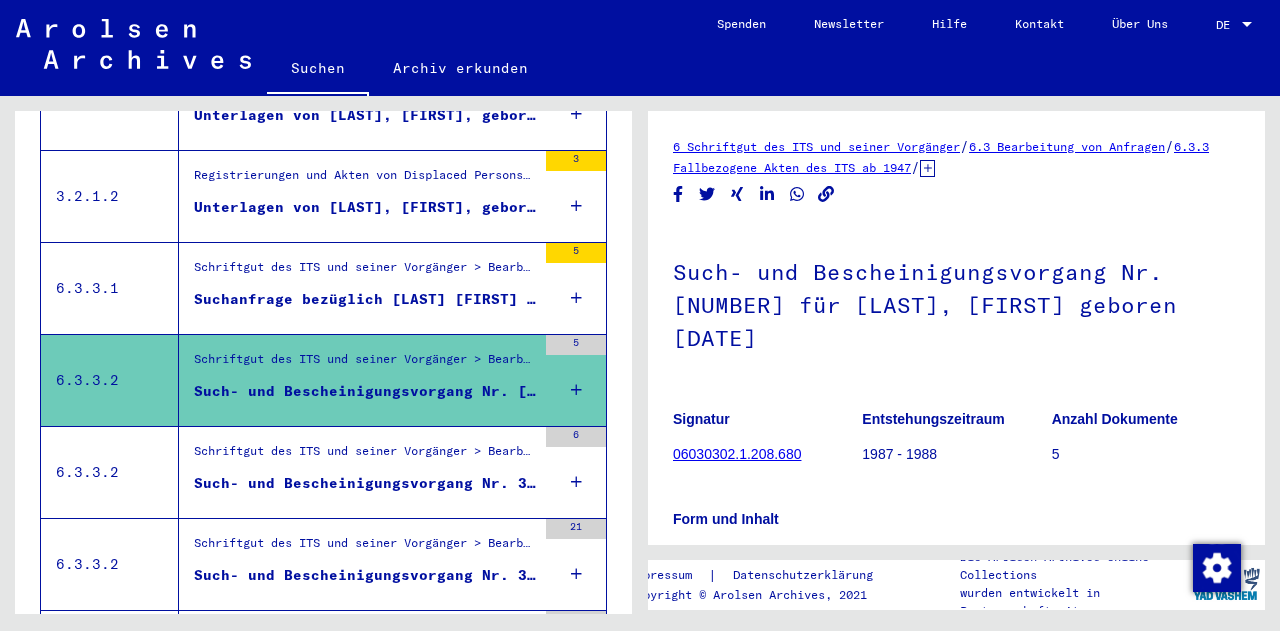 click on "Schriftgut des ITS und seiner Vorgänger > Bearbeitung von Anfragen > Fallbezogene Akten des ITS ab 1947 > T/D-Fallablage > Such- und Bescheinigungsvorgänge mit den (T/D-) Nummern von 250.000 bis 499.999 > Such- und Bescheinigungsvorgänge mit den (T/D-) Nummern von 321.000 bis 321.499" at bounding box center [365, 457] 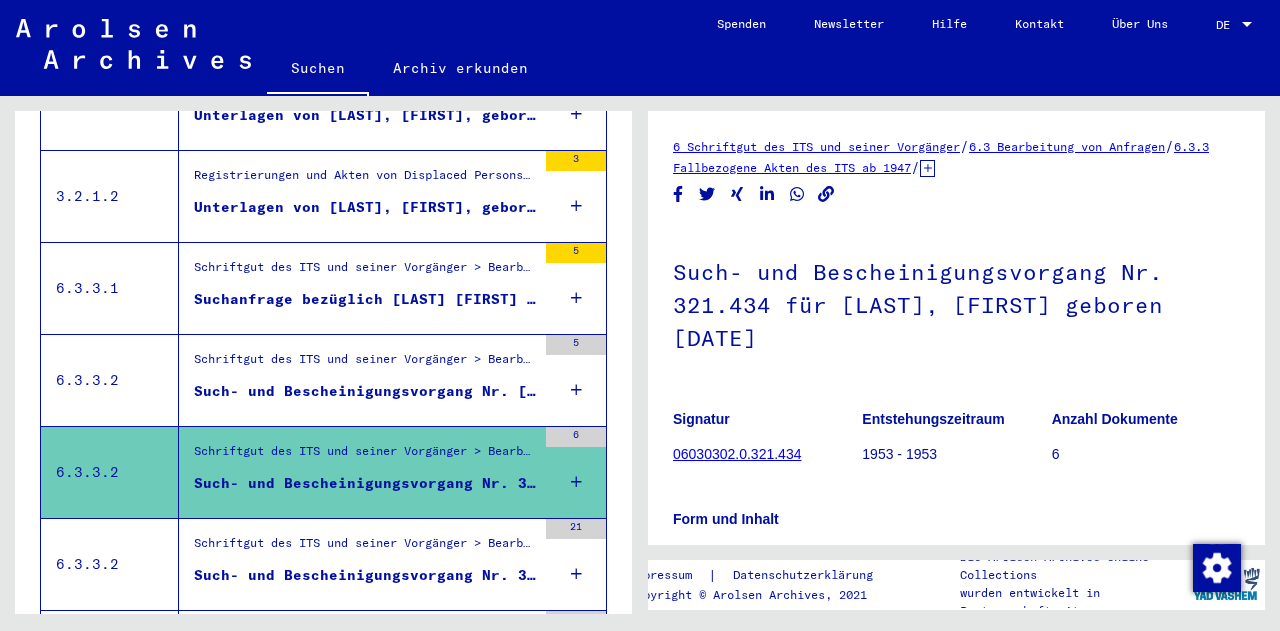 scroll, scrollTop: 0, scrollLeft: 0, axis: both 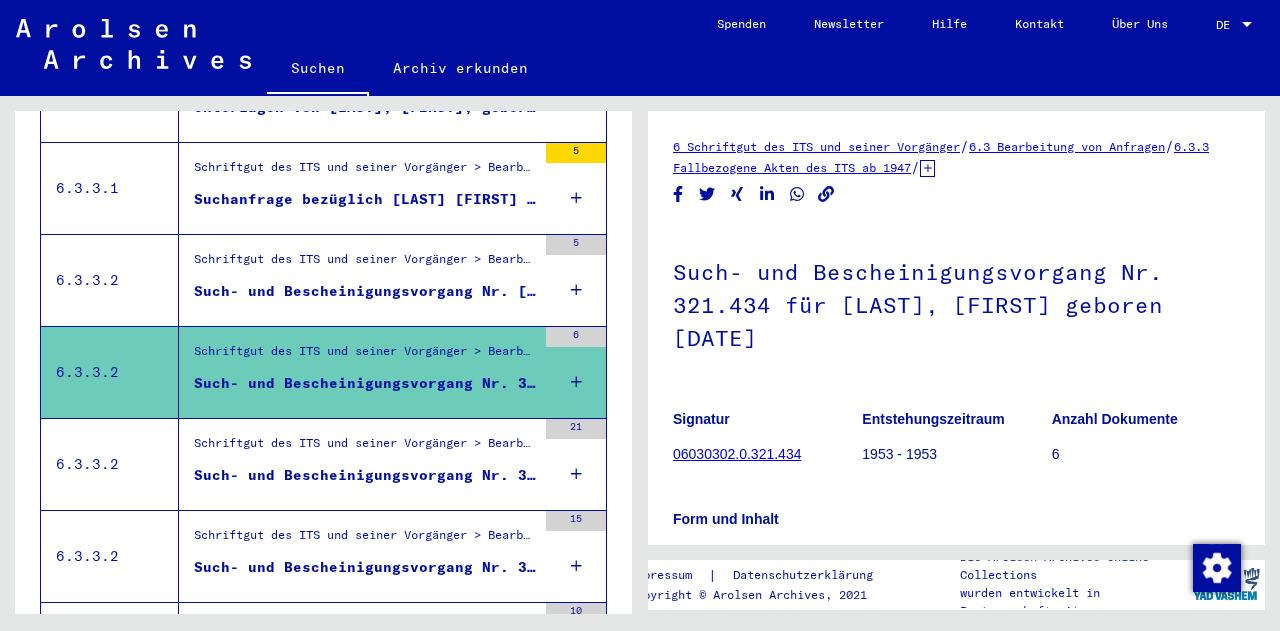 click on "Such- und Bescheinigungsvorgang Nr. 335.441 für [LAST], [FIRST] geboren [DATE] oder[DATE]" at bounding box center (365, 475) 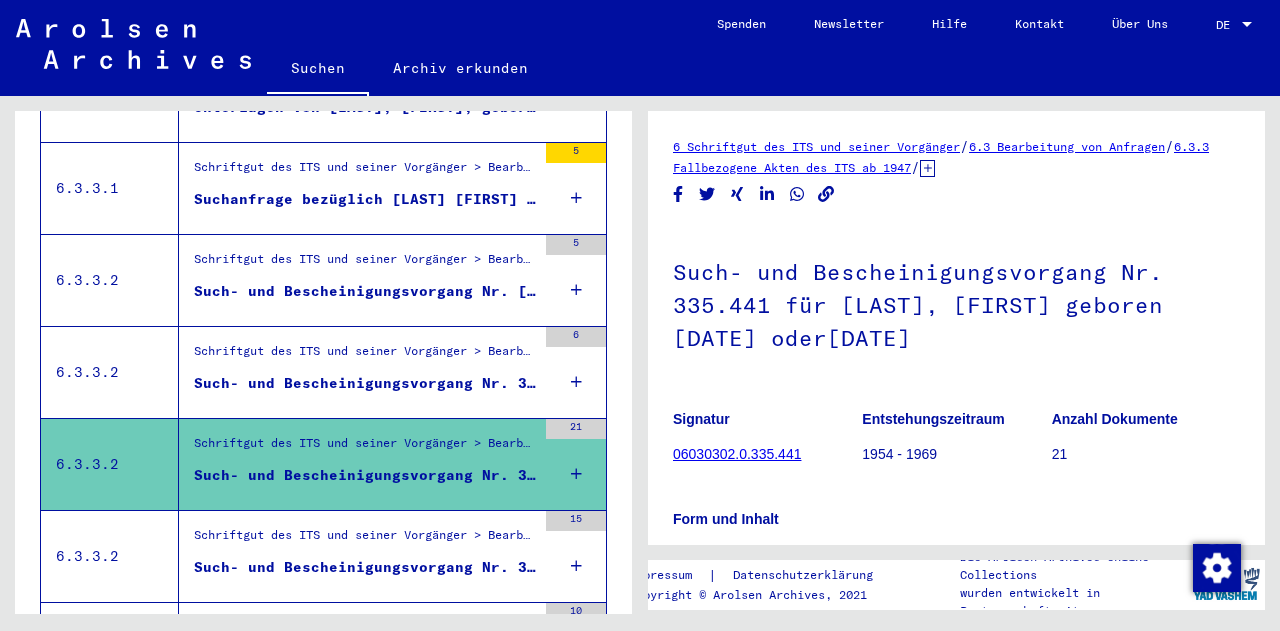 scroll, scrollTop: 0, scrollLeft: 0, axis: both 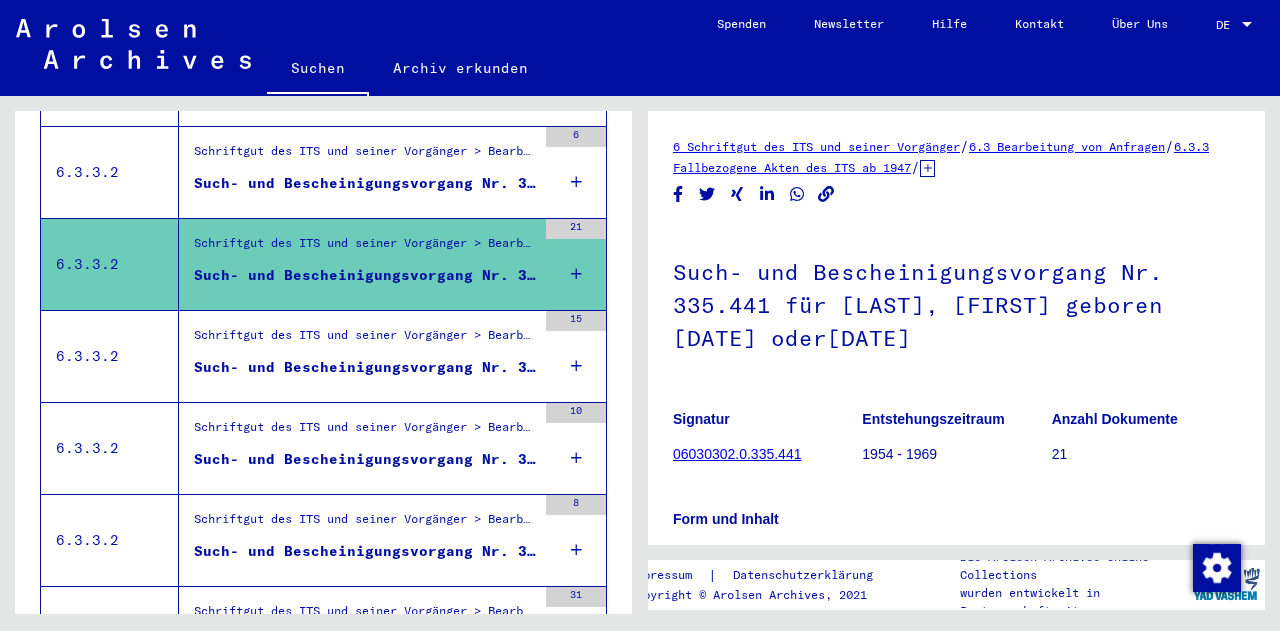 click on "Such- und Bescheinigungsvorgang Nr. 352.967 für [LAST], [FIRST] geboren [DATE]" at bounding box center [365, 372] 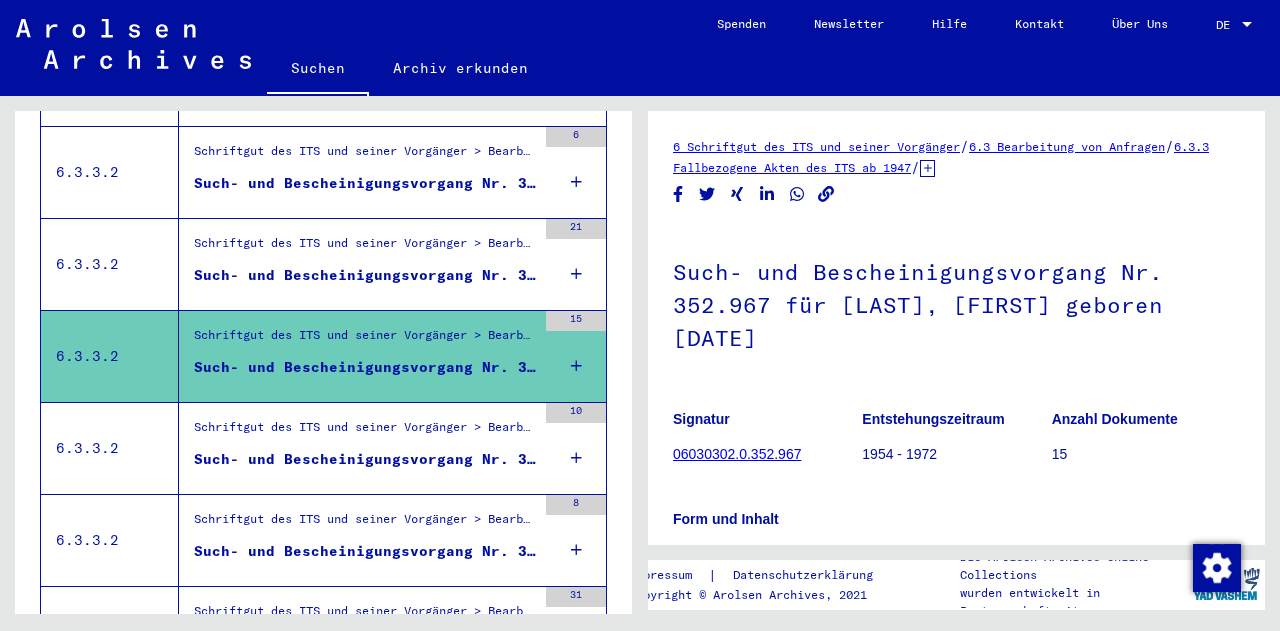 scroll, scrollTop: 0, scrollLeft: 0, axis: both 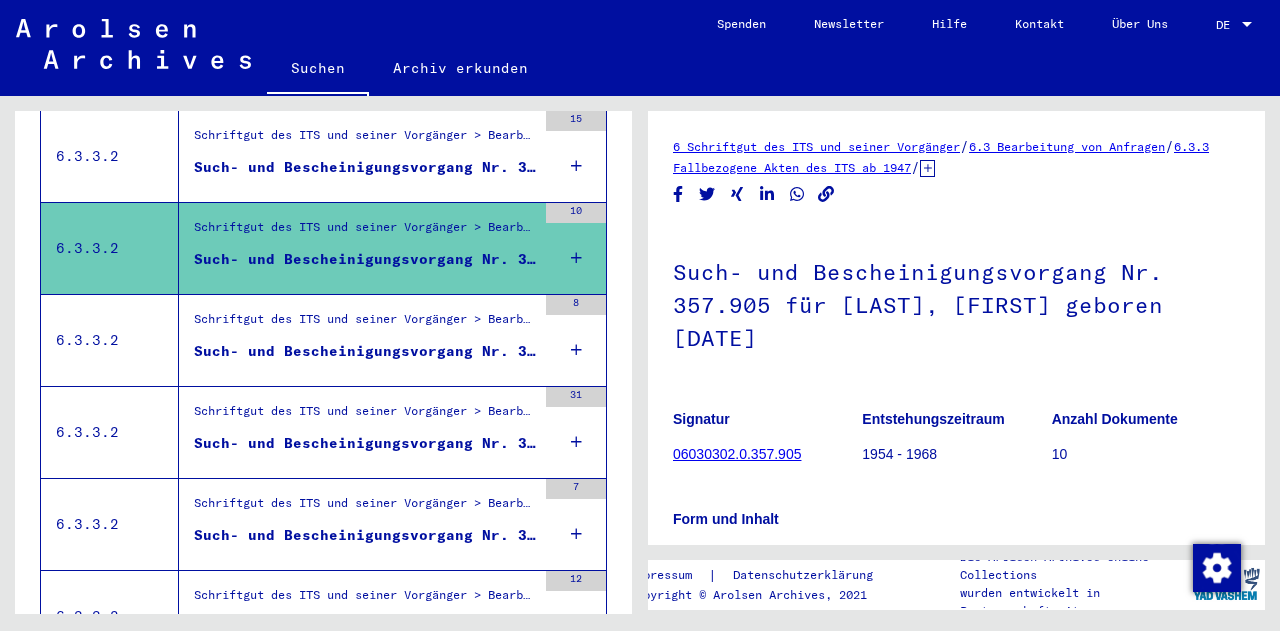 click on "Such- und Bescheinigungsvorgang Nr. 358.284 für [LAST], [FIRST] geboren [DATE]" at bounding box center [365, 351] 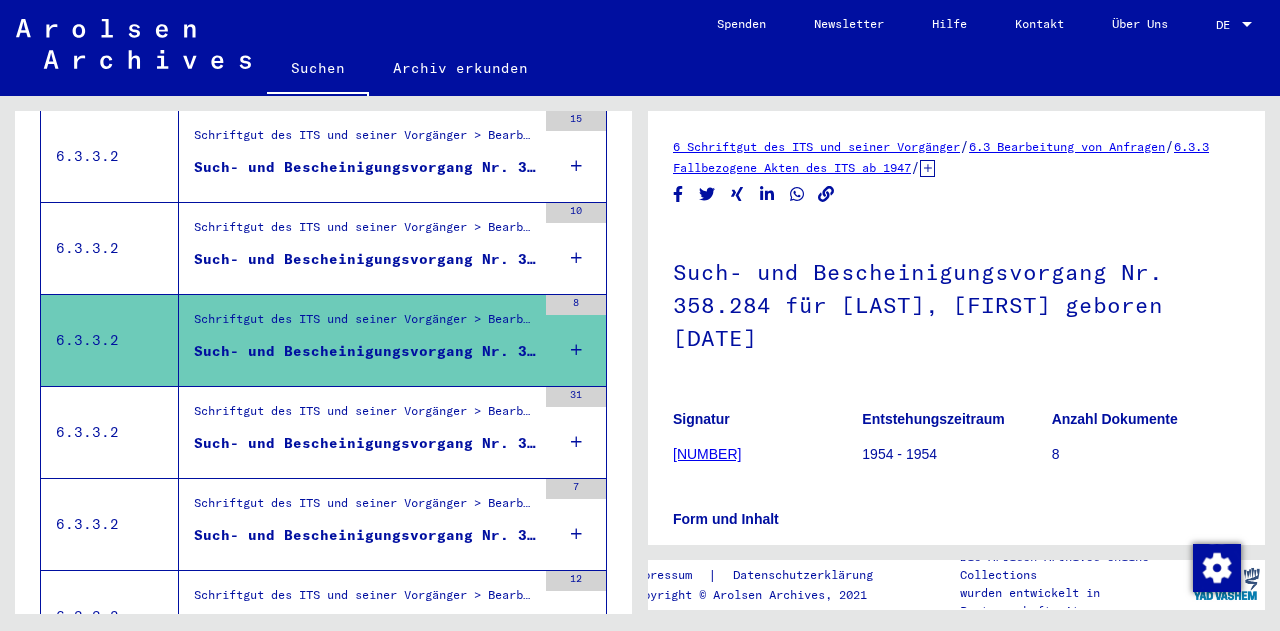 scroll, scrollTop: 0, scrollLeft: 0, axis: both 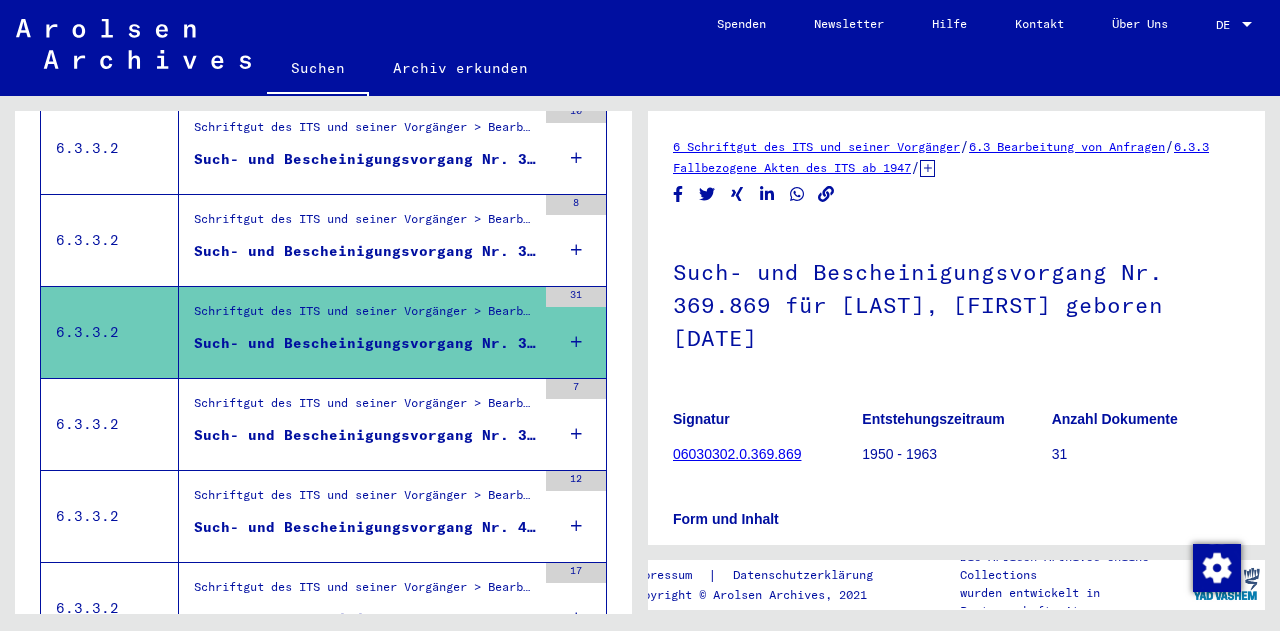 click on "Schriftgut des ITS und seiner Vorgänger > Bearbeitung von Anfragen > Fallbezogene Akten des ITS ab 1947 > T/D-Fallablage > Such- und Bescheinigungsvorgänge mit den (T/D-) Nummern von 250.000 bis 499.999 > Such- und Bescheinigungsvorgänge mit den (T/D-) Nummern von 382.000 bis 382.499" at bounding box center (365, 408) 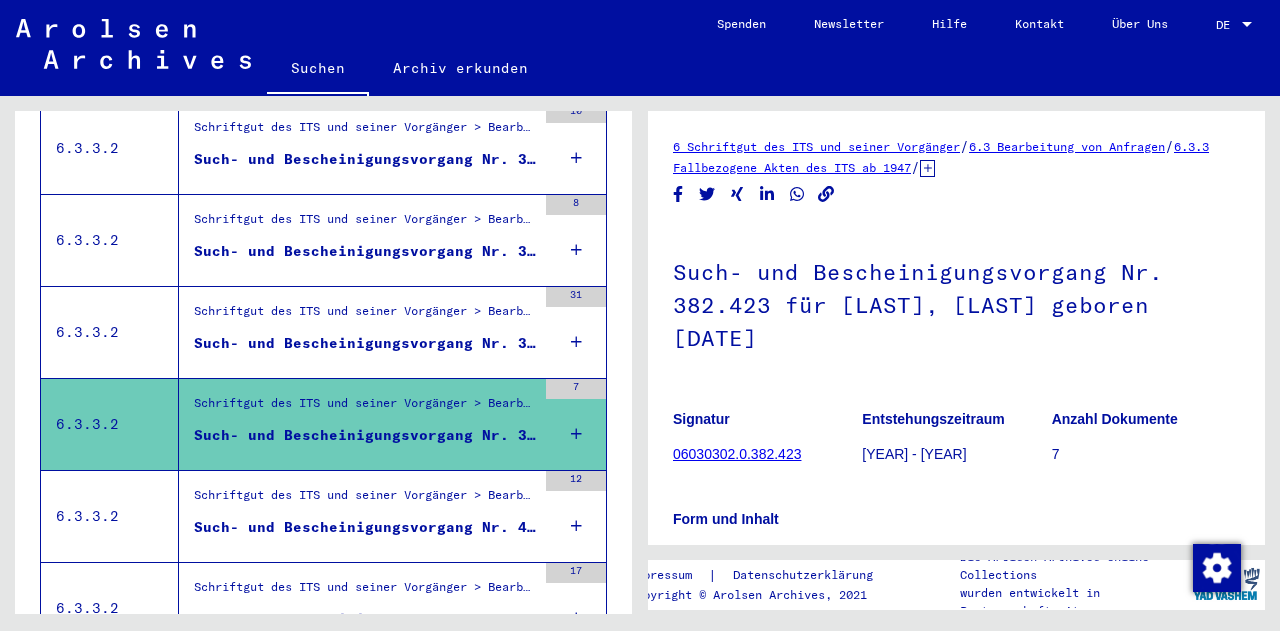 scroll, scrollTop: 0, scrollLeft: 0, axis: both 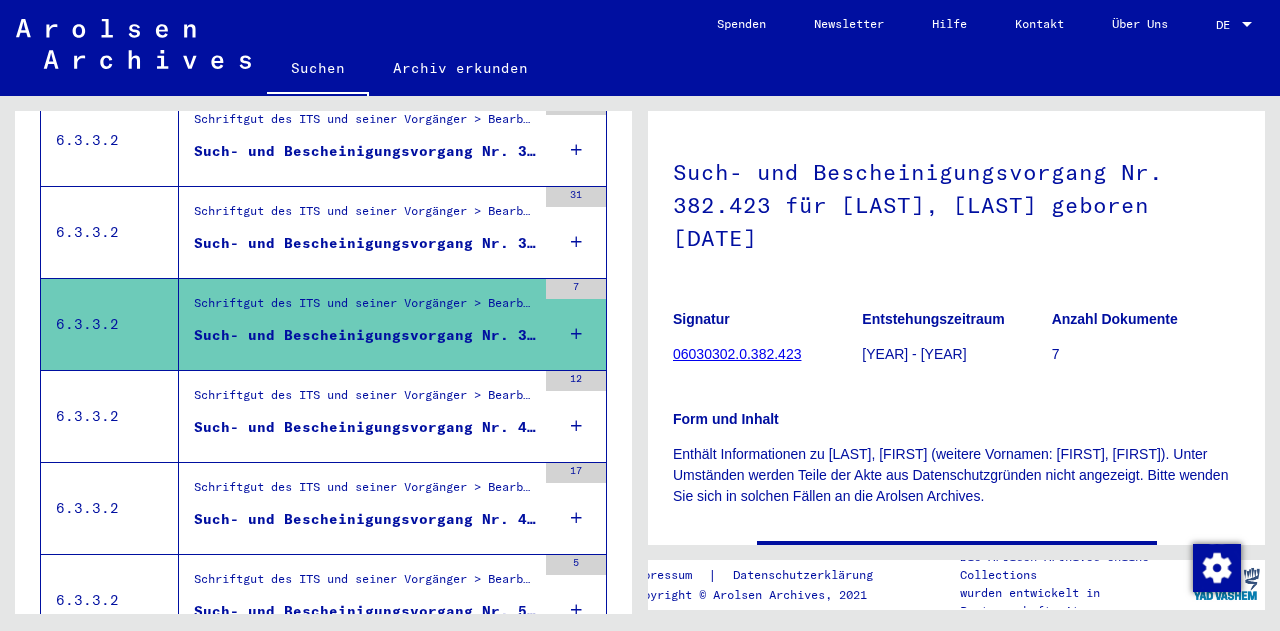 click on "06030302.0.382.423" 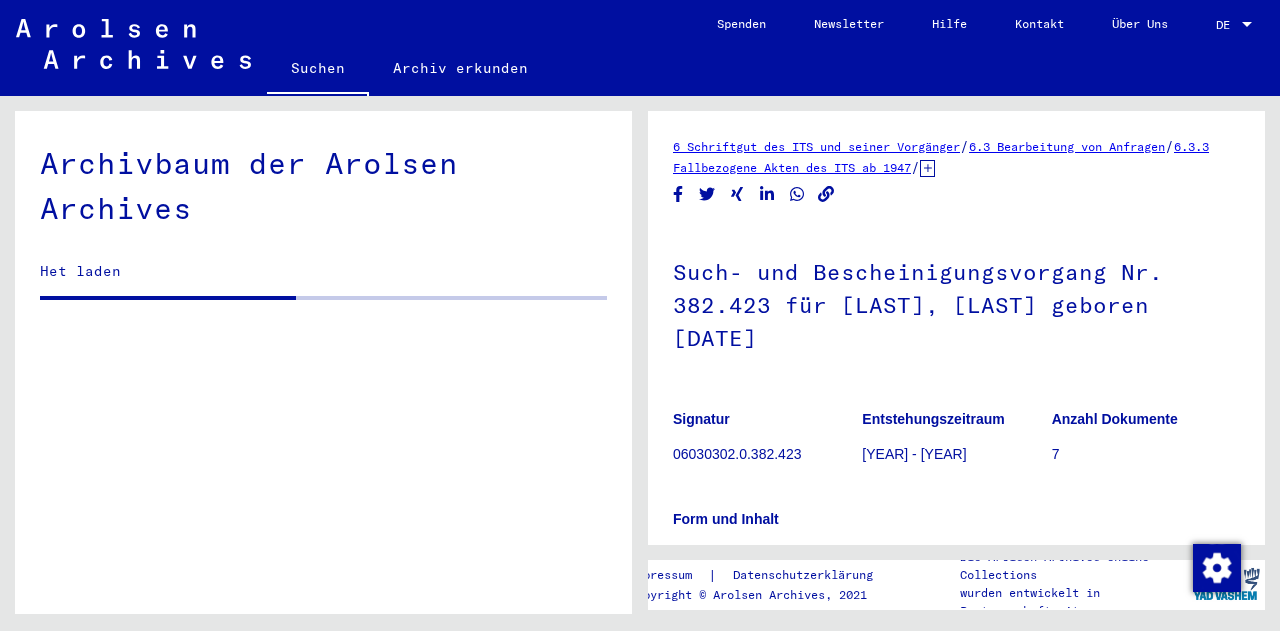 scroll, scrollTop: 0, scrollLeft: 0, axis: both 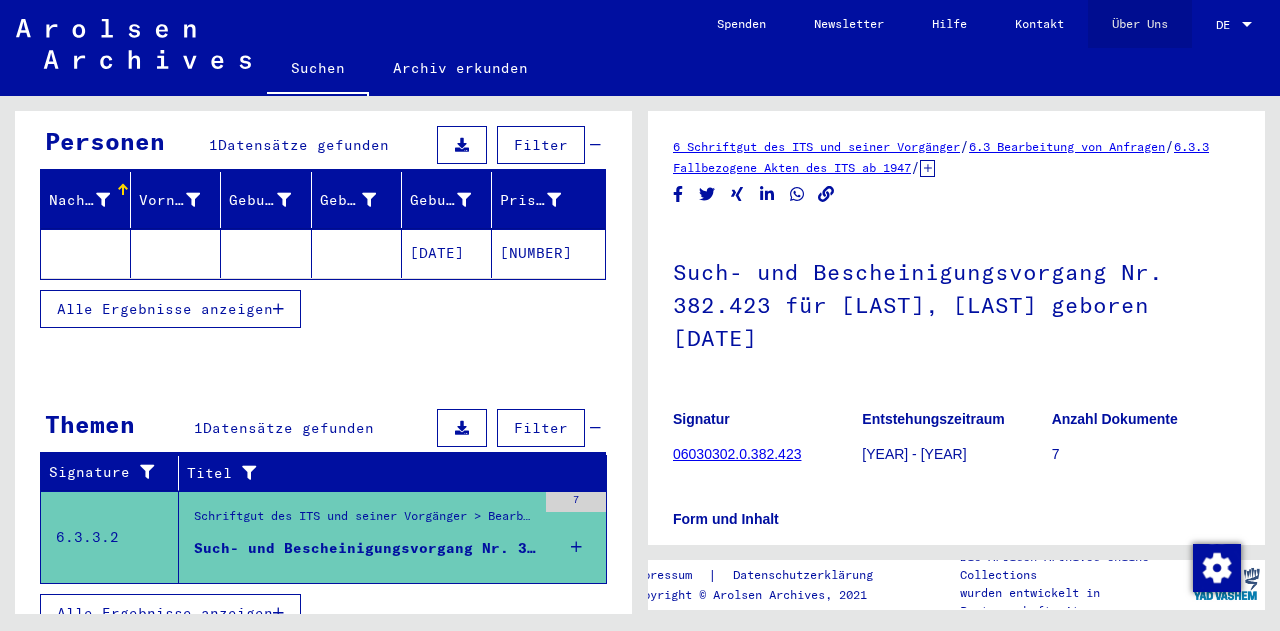 click on "Über Uns" 